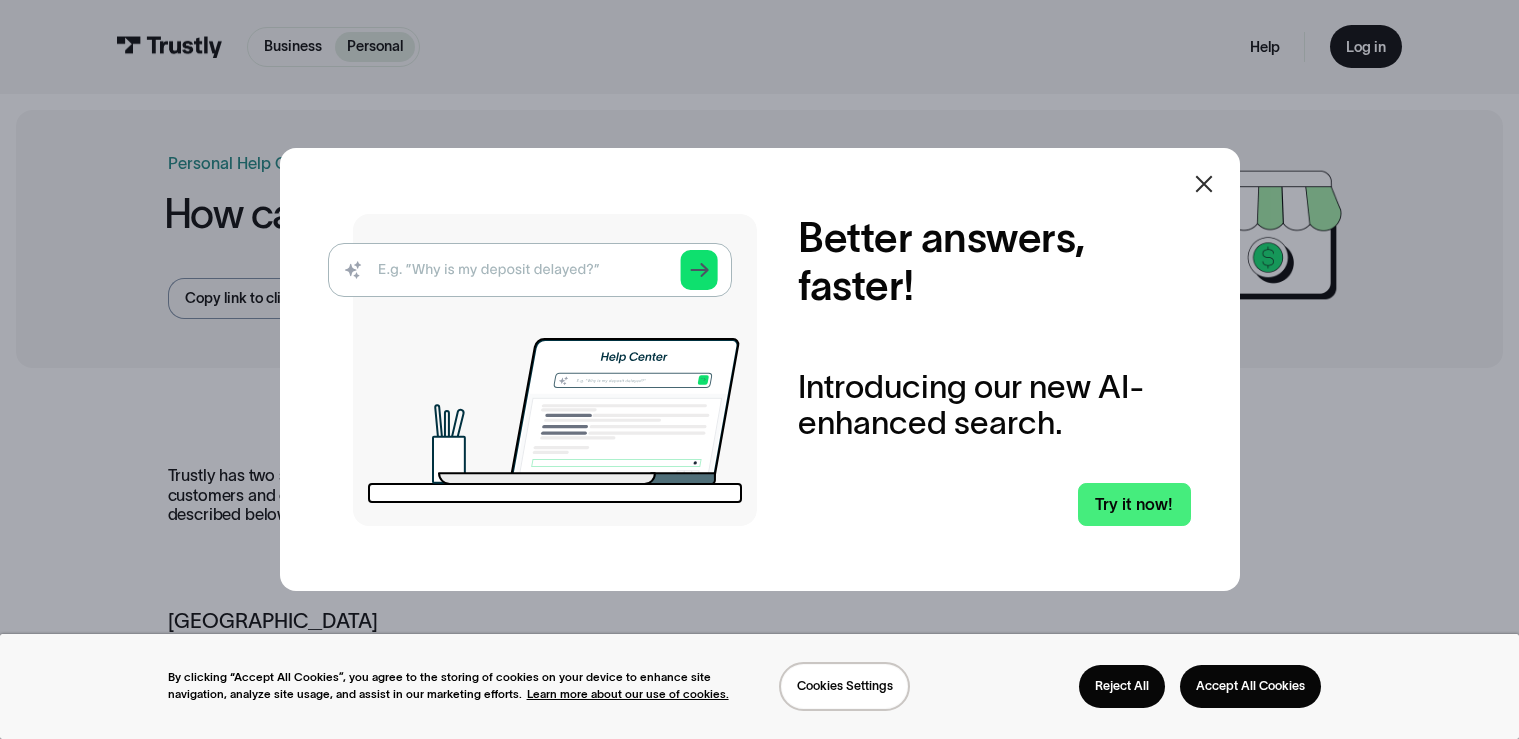 scroll, scrollTop: 0, scrollLeft: 0, axis: both 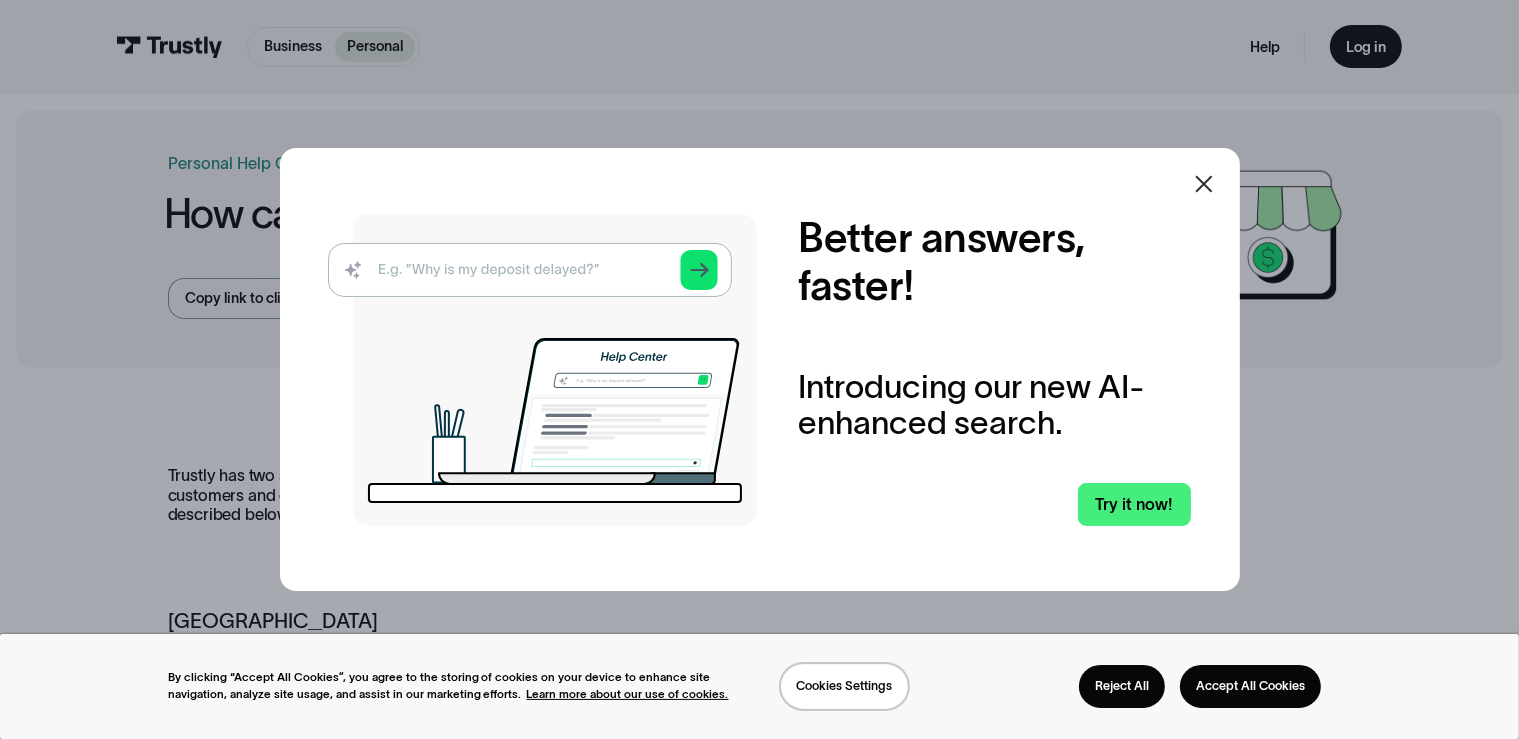 click 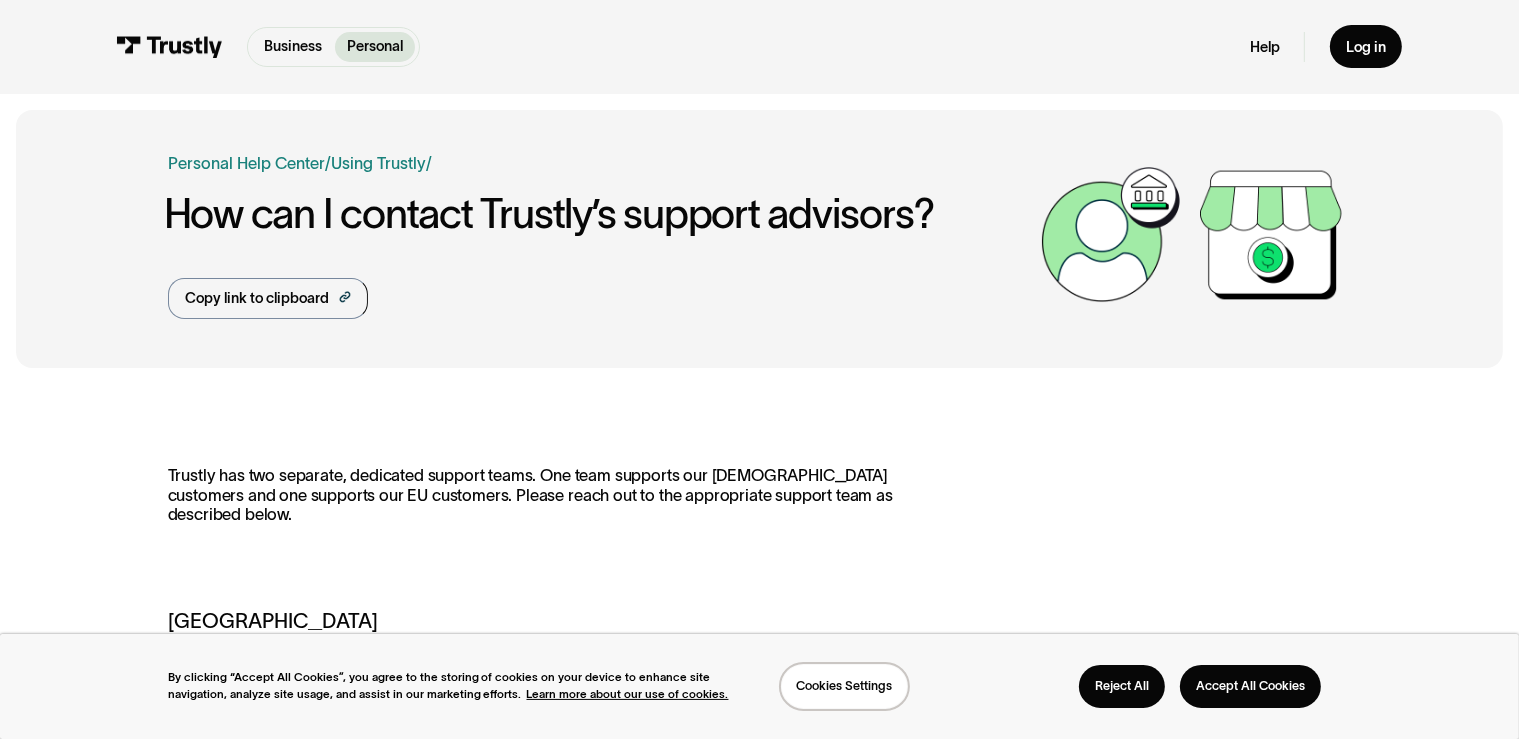 click on "How can I contact Trustly’s support advisors?" at bounding box center [598, 214] 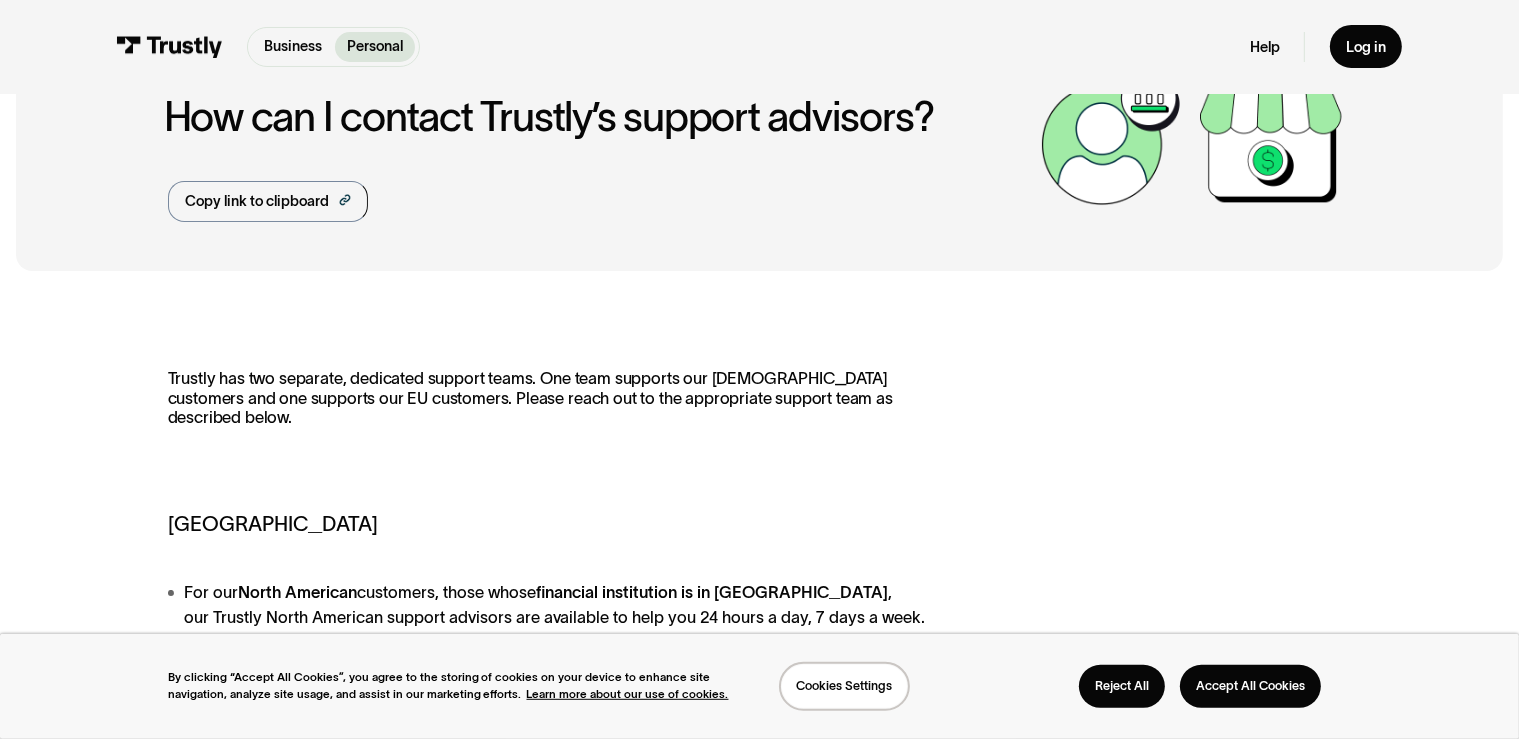 scroll, scrollTop: 105, scrollLeft: 0, axis: vertical 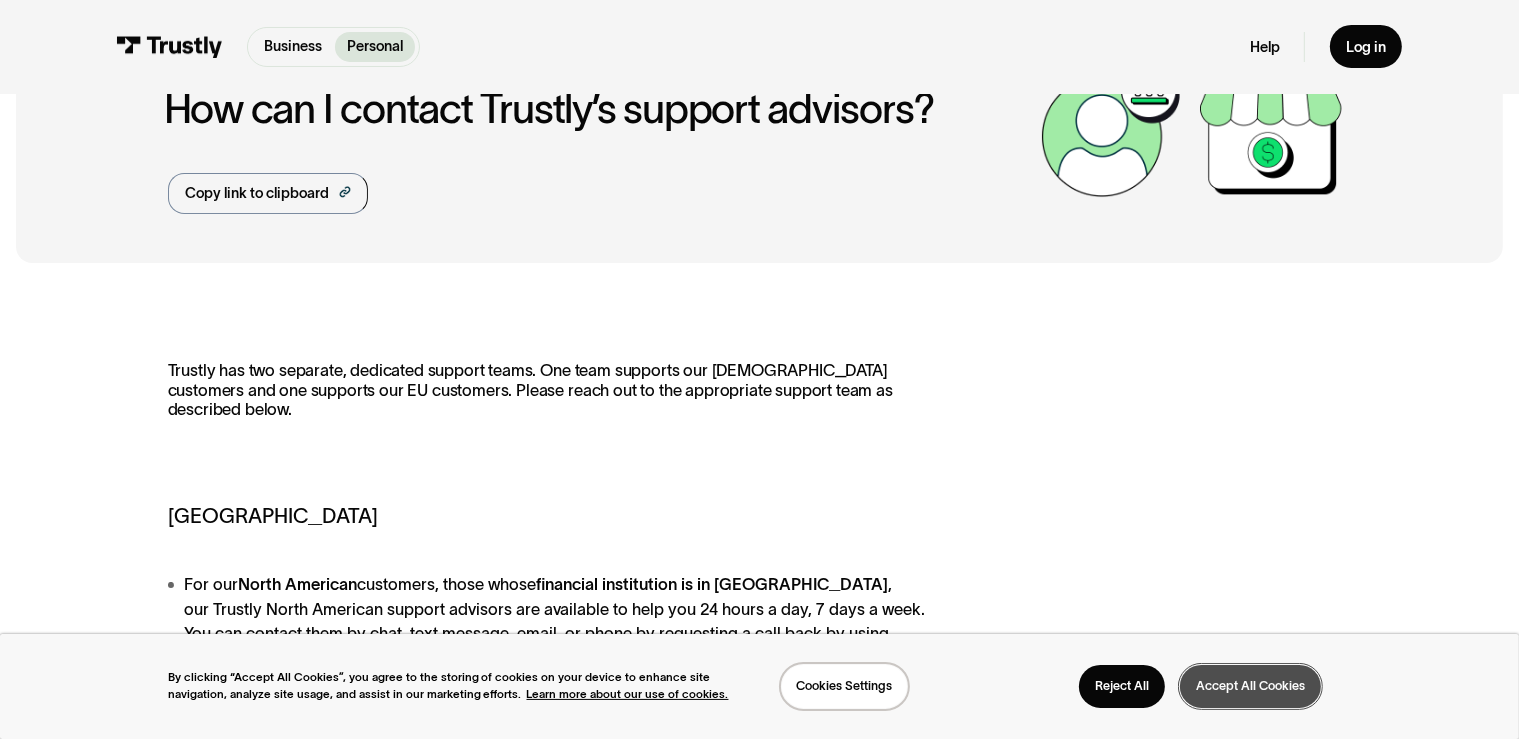click on "Accept All Cookies" at bounding box center [1251, 686] 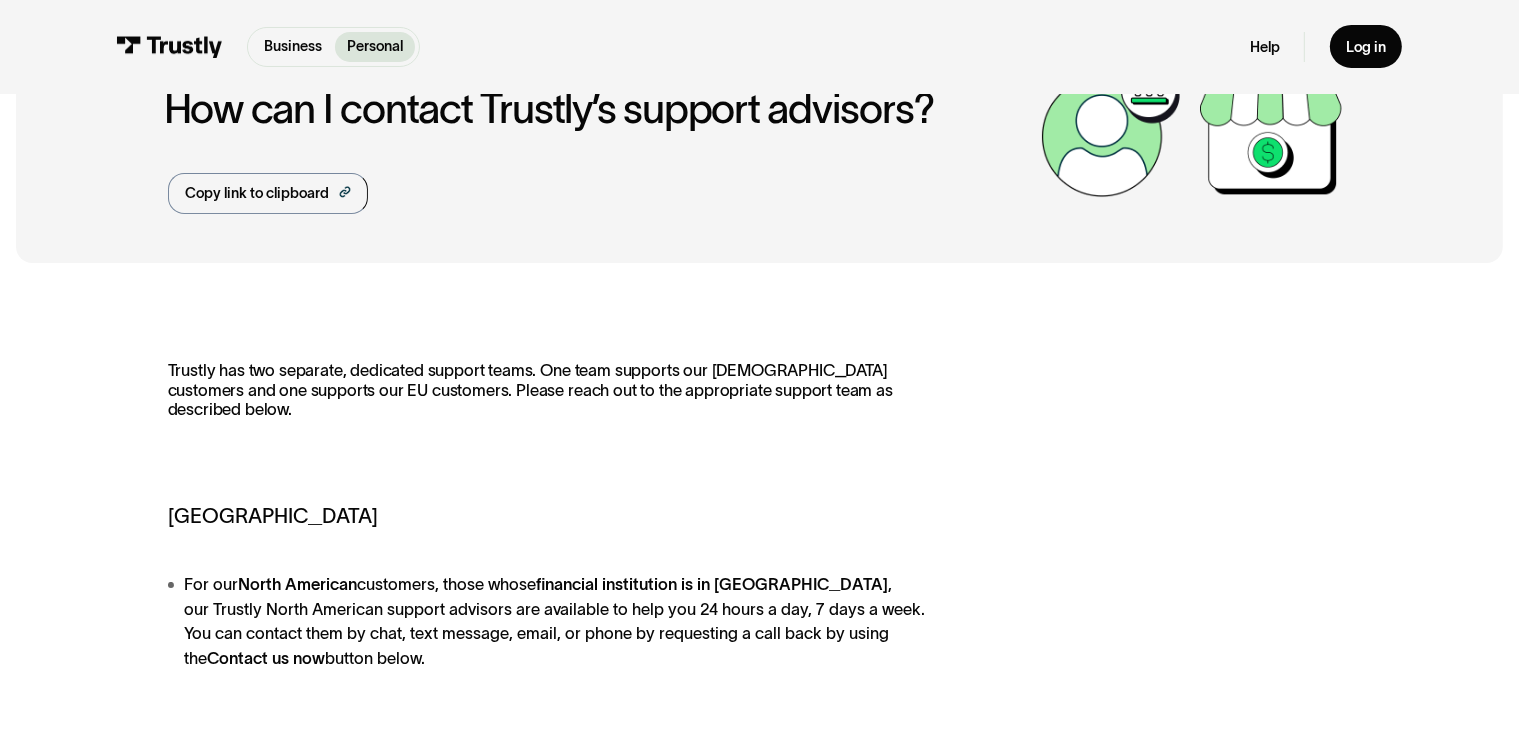 click on "Trustly has two separate, dedicated support teams. One team supports our North American customers and one supports our EU customers. Please reach out to the appropriate support team as described below." at bounding box center (549, 400) 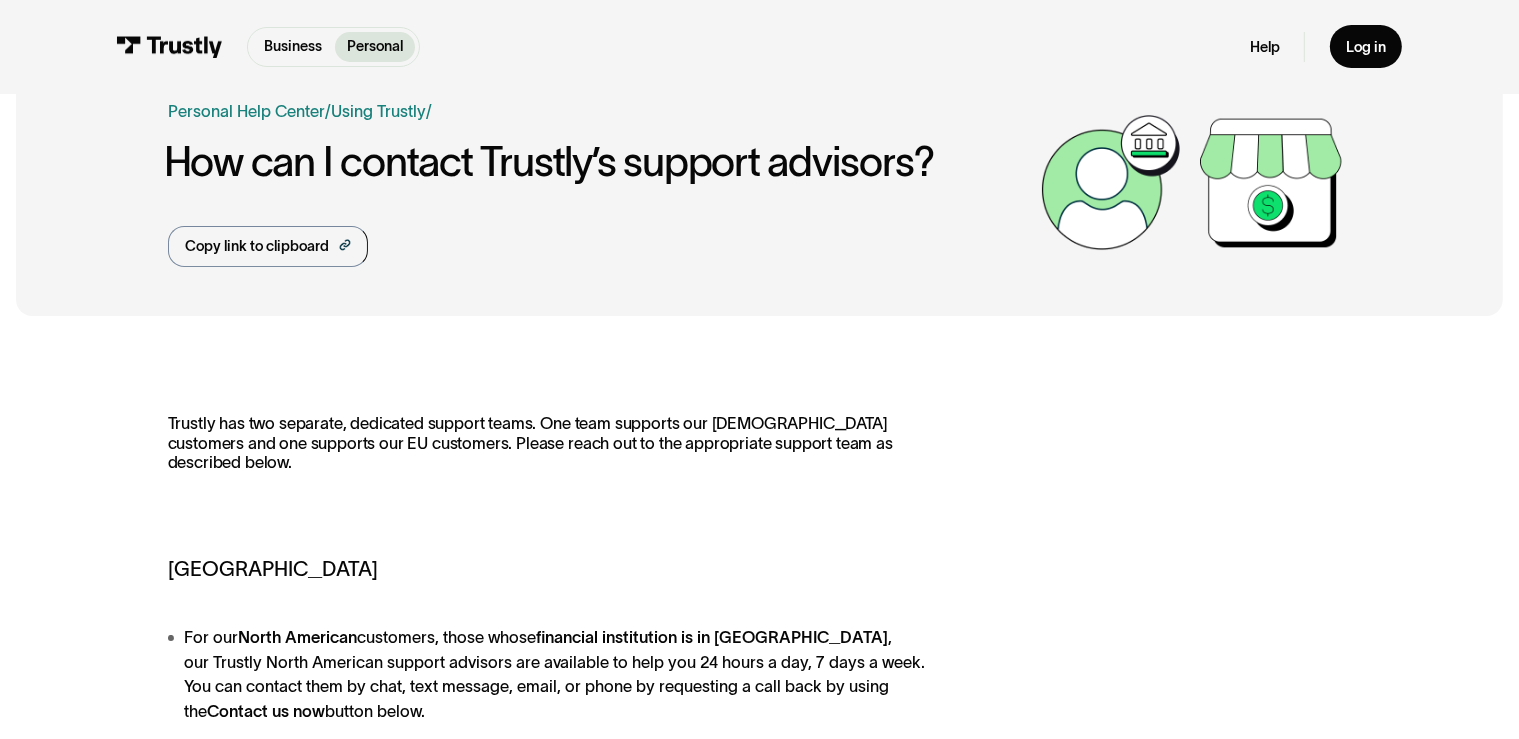 scroll, scrollTop: 0, scrollLeft: 0, axis: both 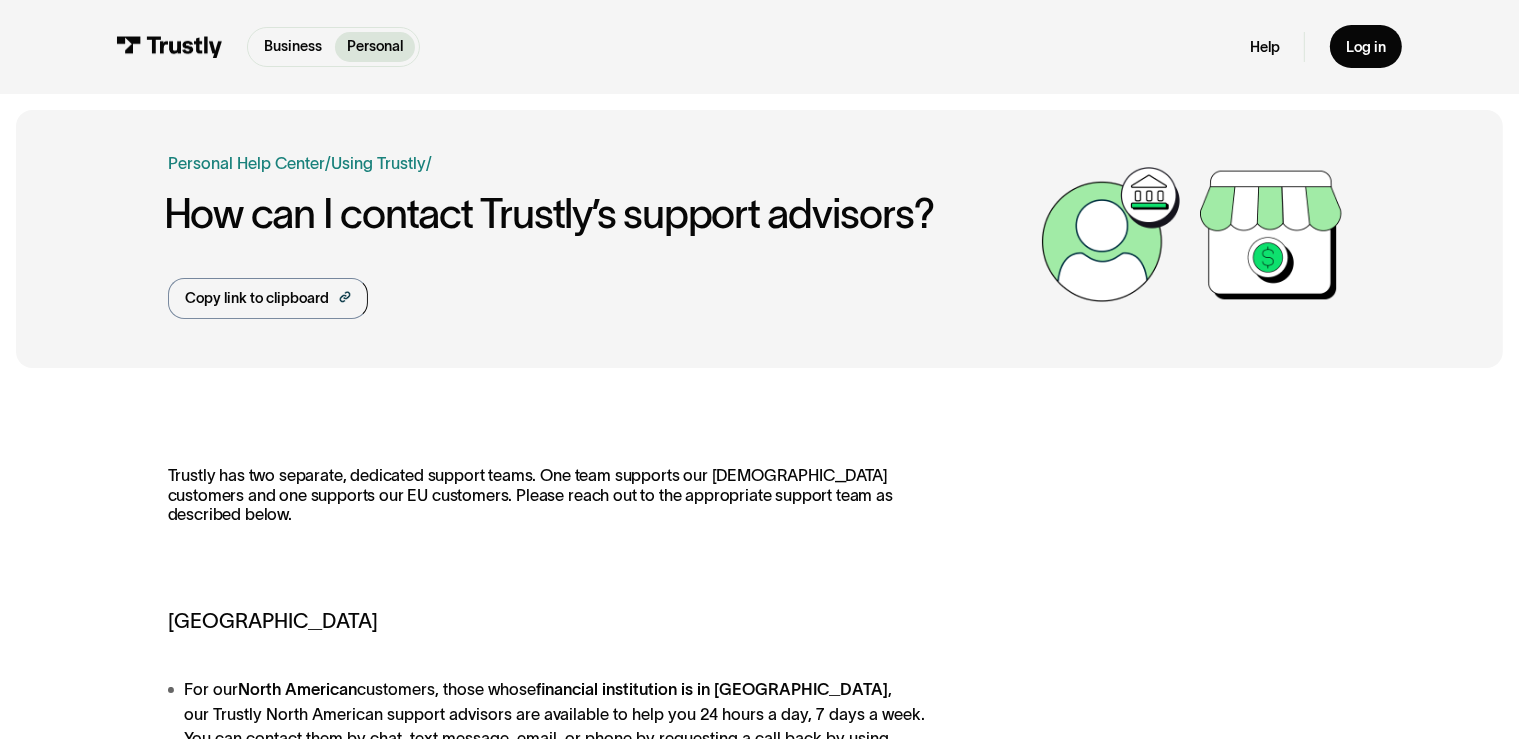 click on "Trustly has two separate, dedicated support teams. One team supports our North American customers and one supports our EU customers. Please reach out to the appropriate support team as described below." at bounding box center [549, 505] 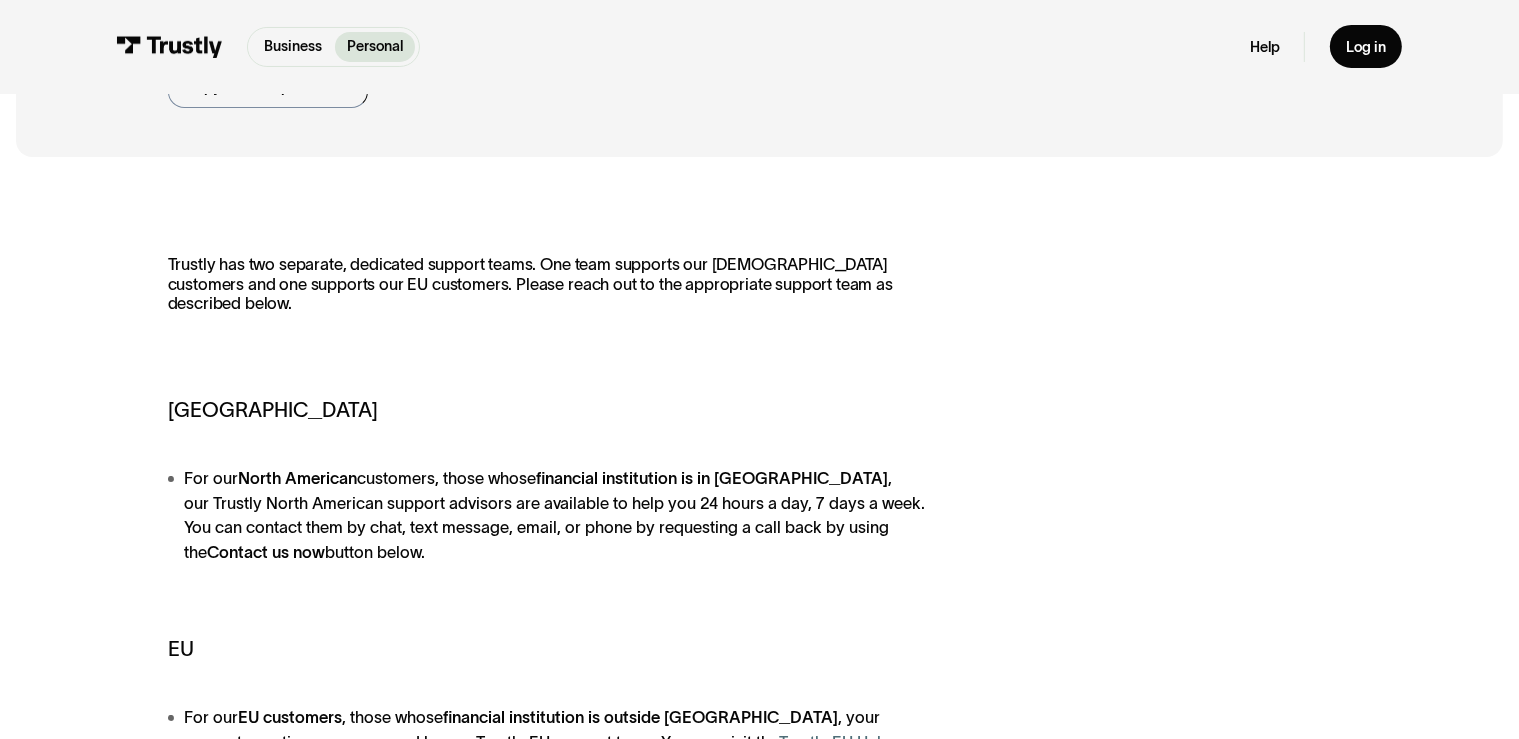 scroll, scrollTop: 264, scrollLeft: 0, axis: vertical 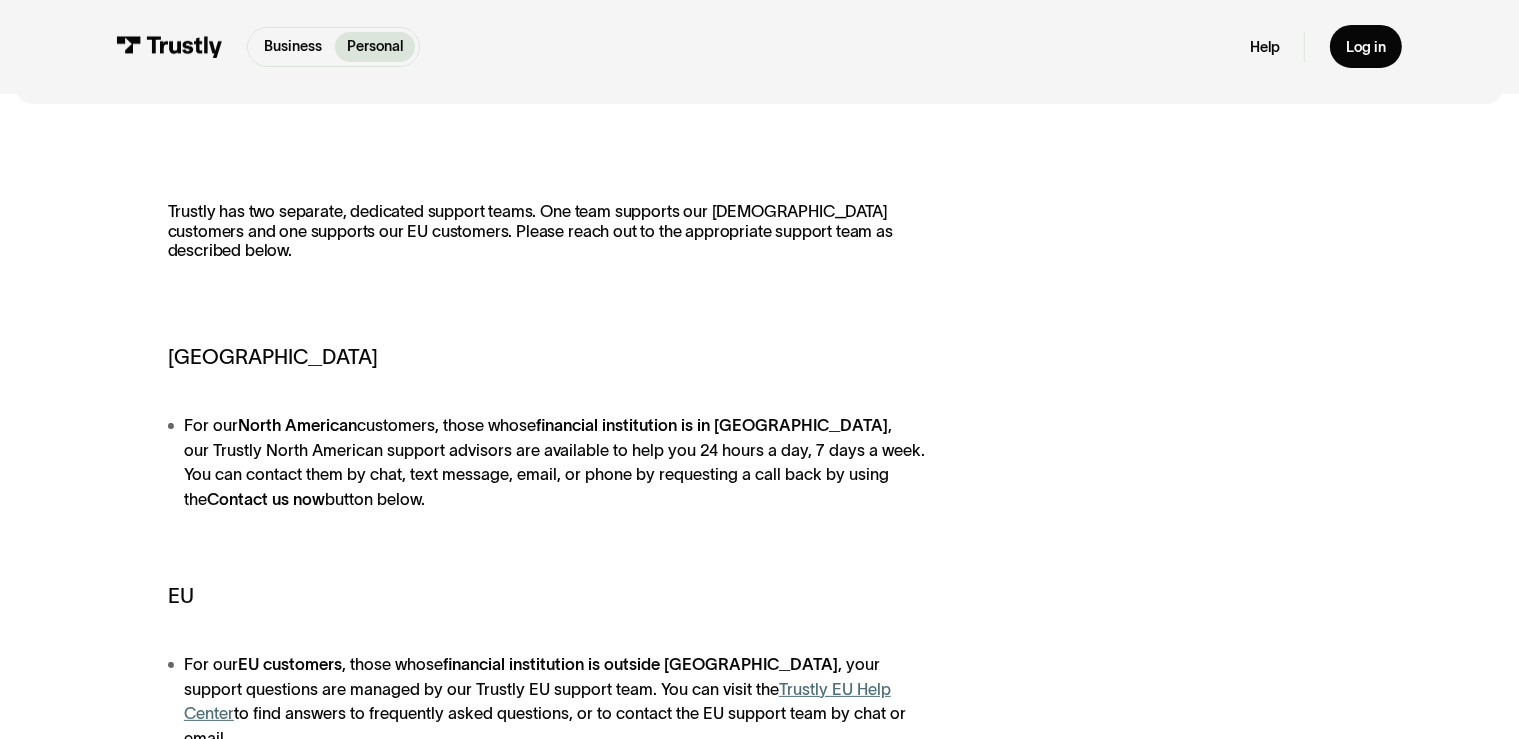 click on "Contact us now" at bounding box center [266, 499] 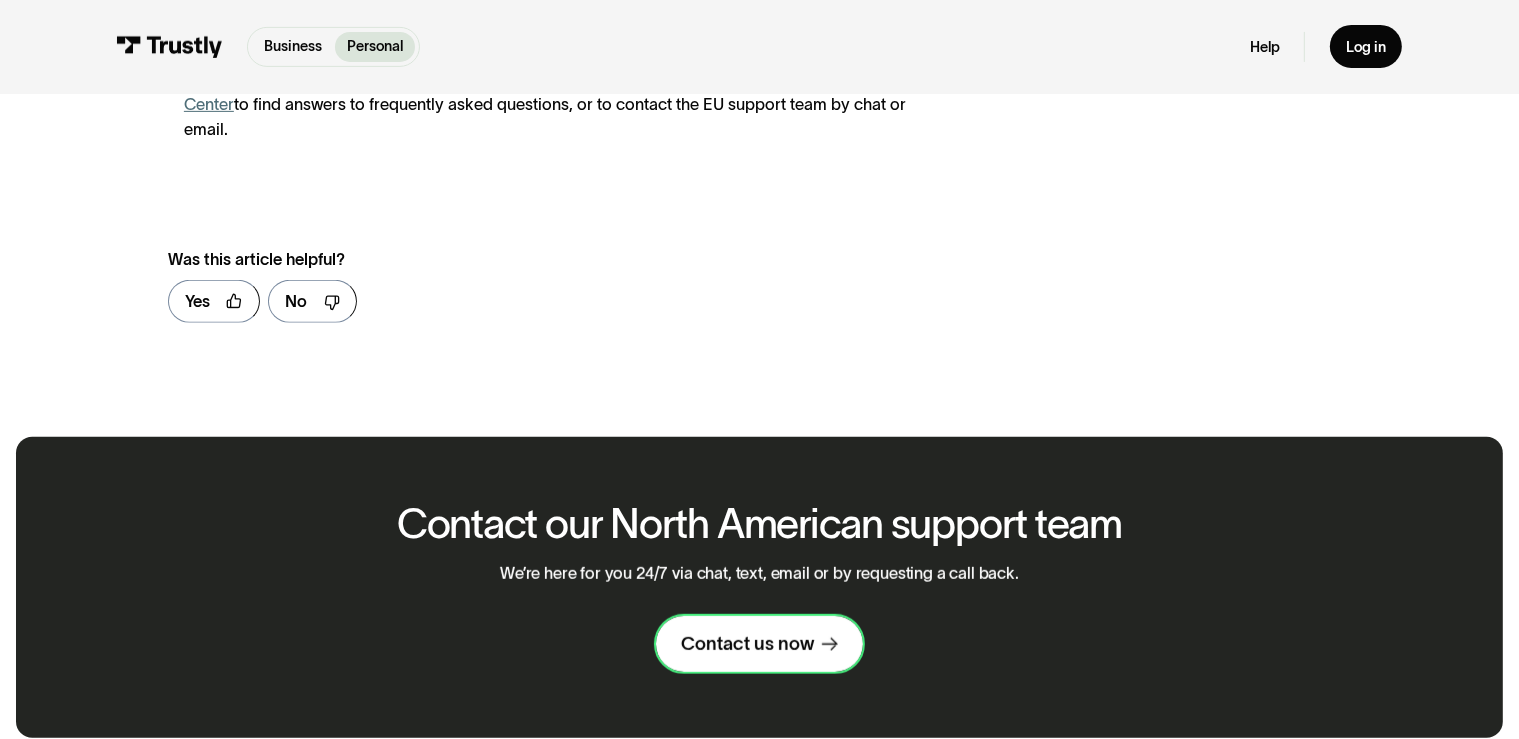 click on "Contact us now" at bounding box center (747, 644) 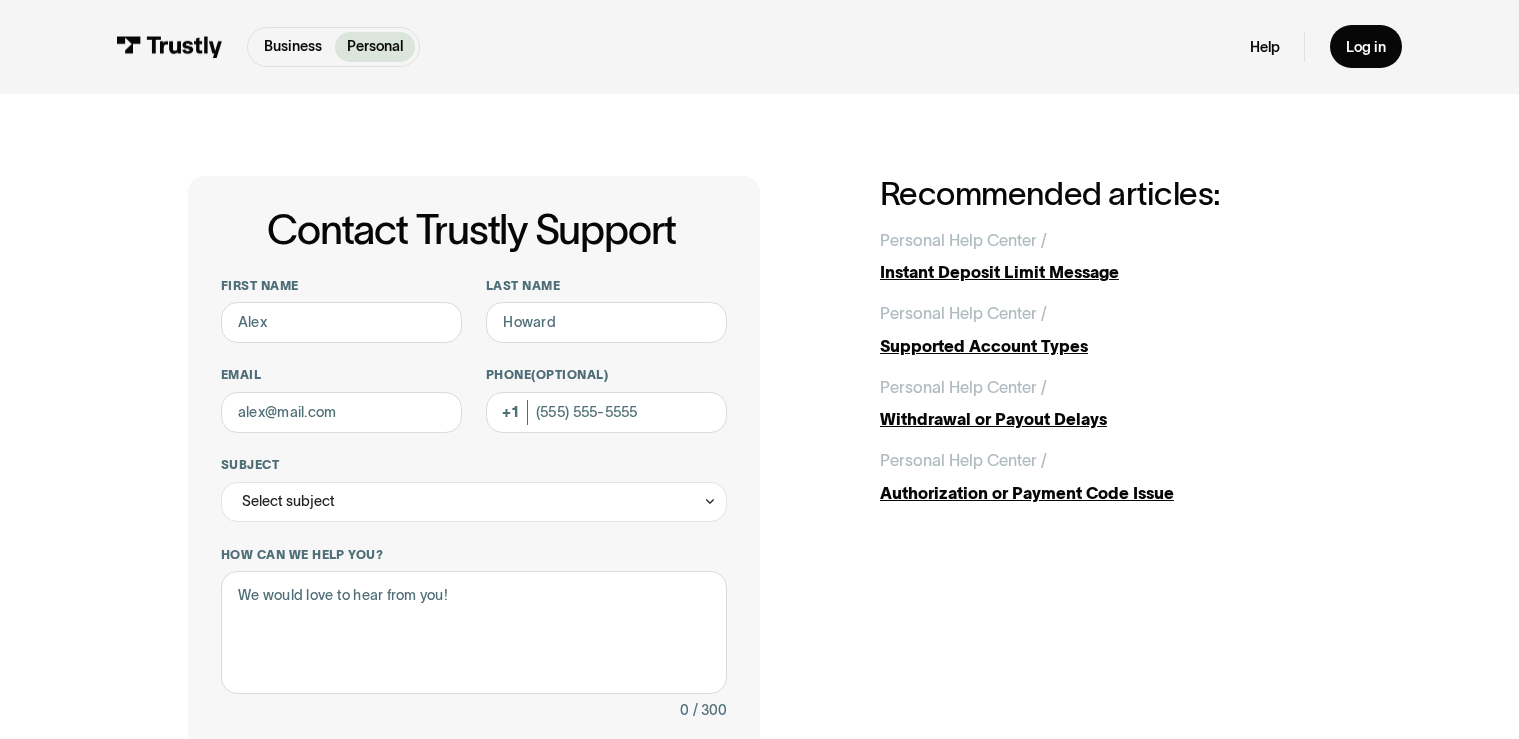 scroll, scrollTop: 0, scrollLeft: 0, axis: both 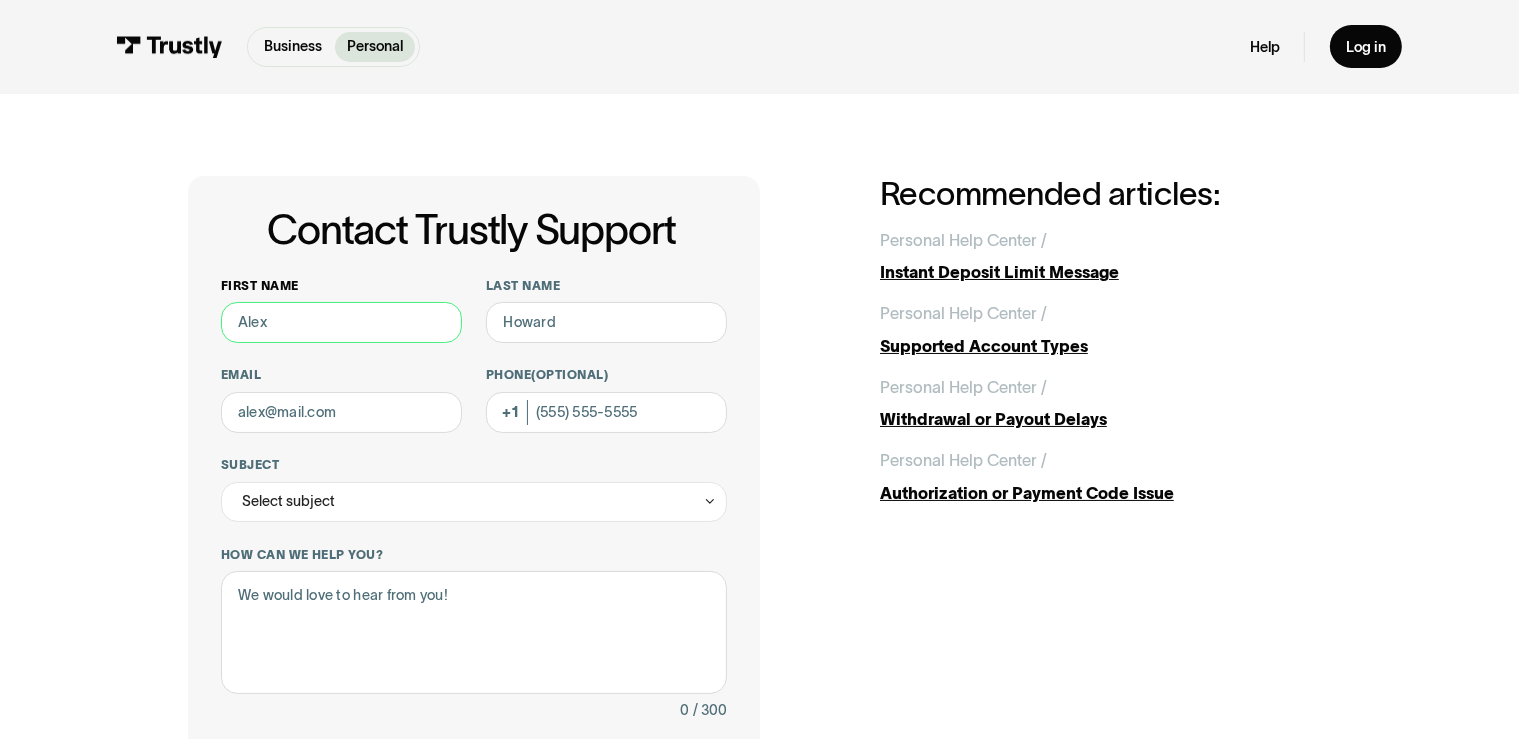 click on "First name" at bounding box center [341, 322] 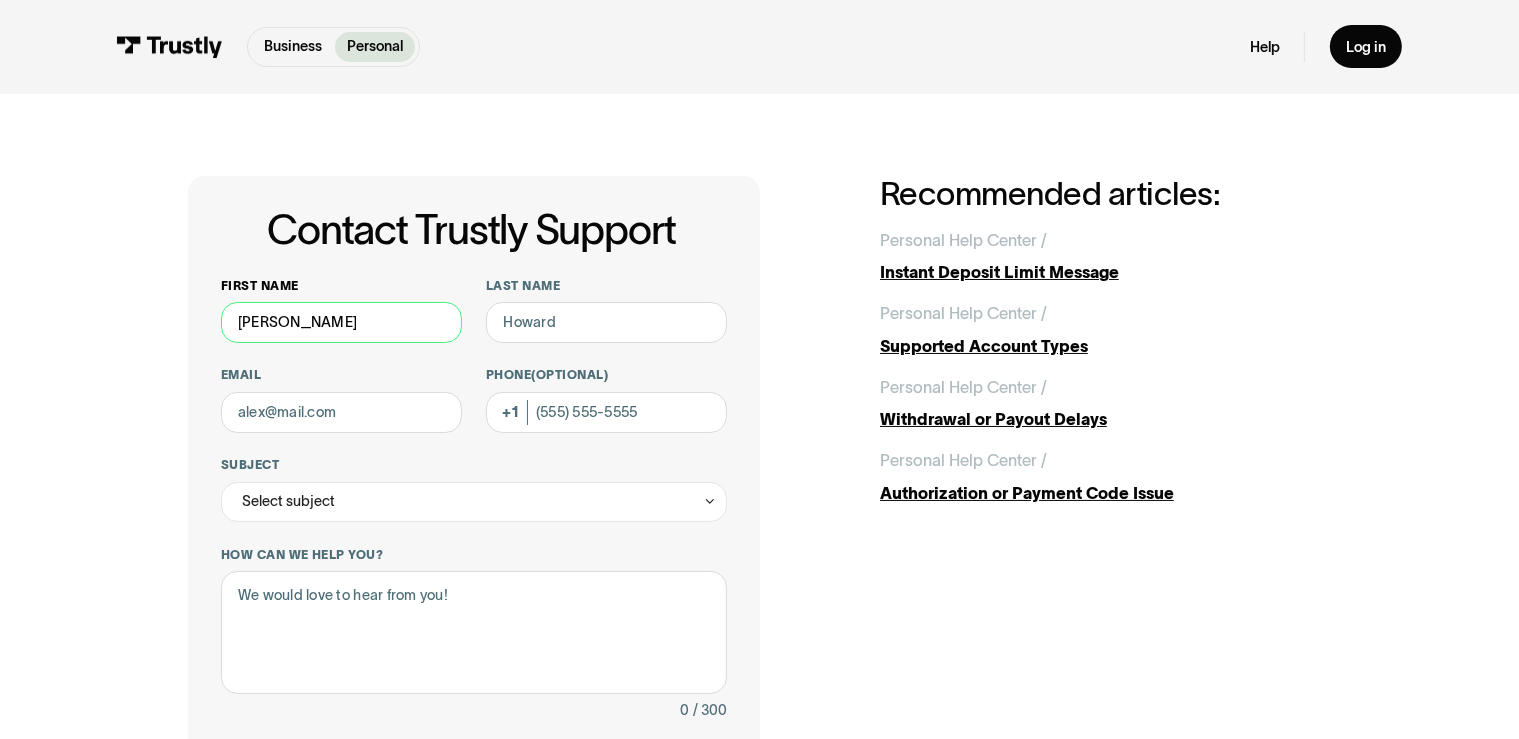 type on "[PERSON_NAME]" 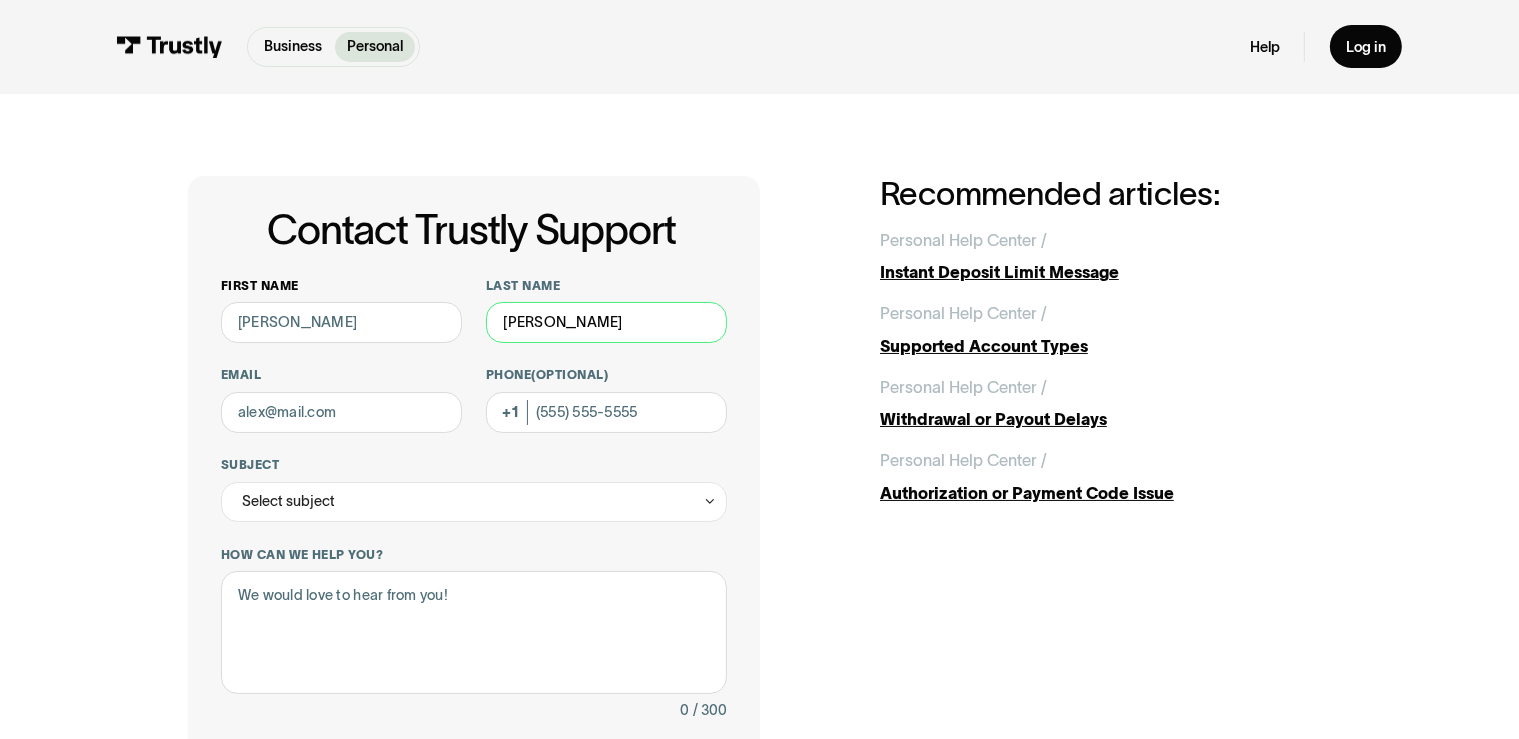 type on "[PERSON_NAME]" 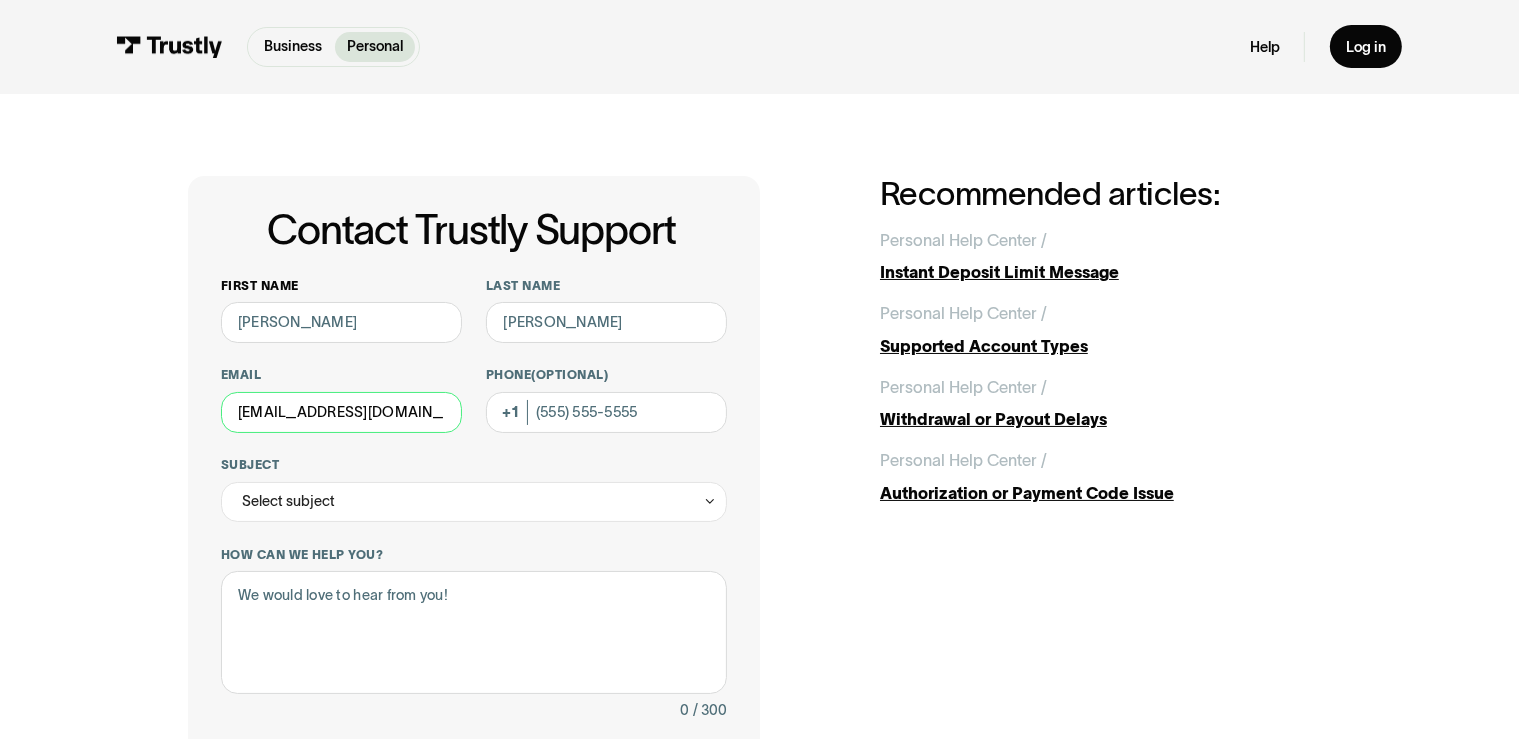 type on "[EMAIL_ADDRESS][DOMAIN_NAME]" 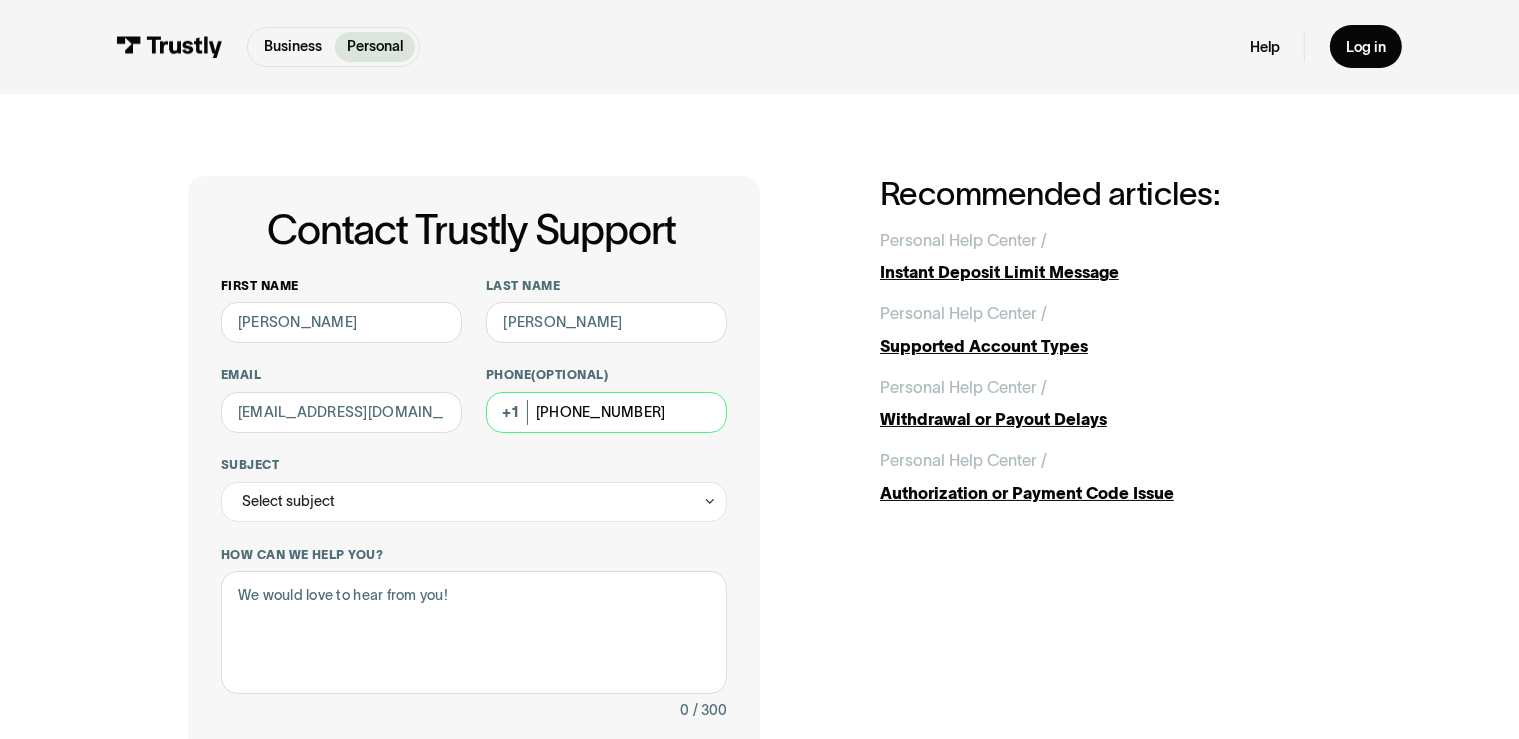 type on "[PHONE_NUMBER]" 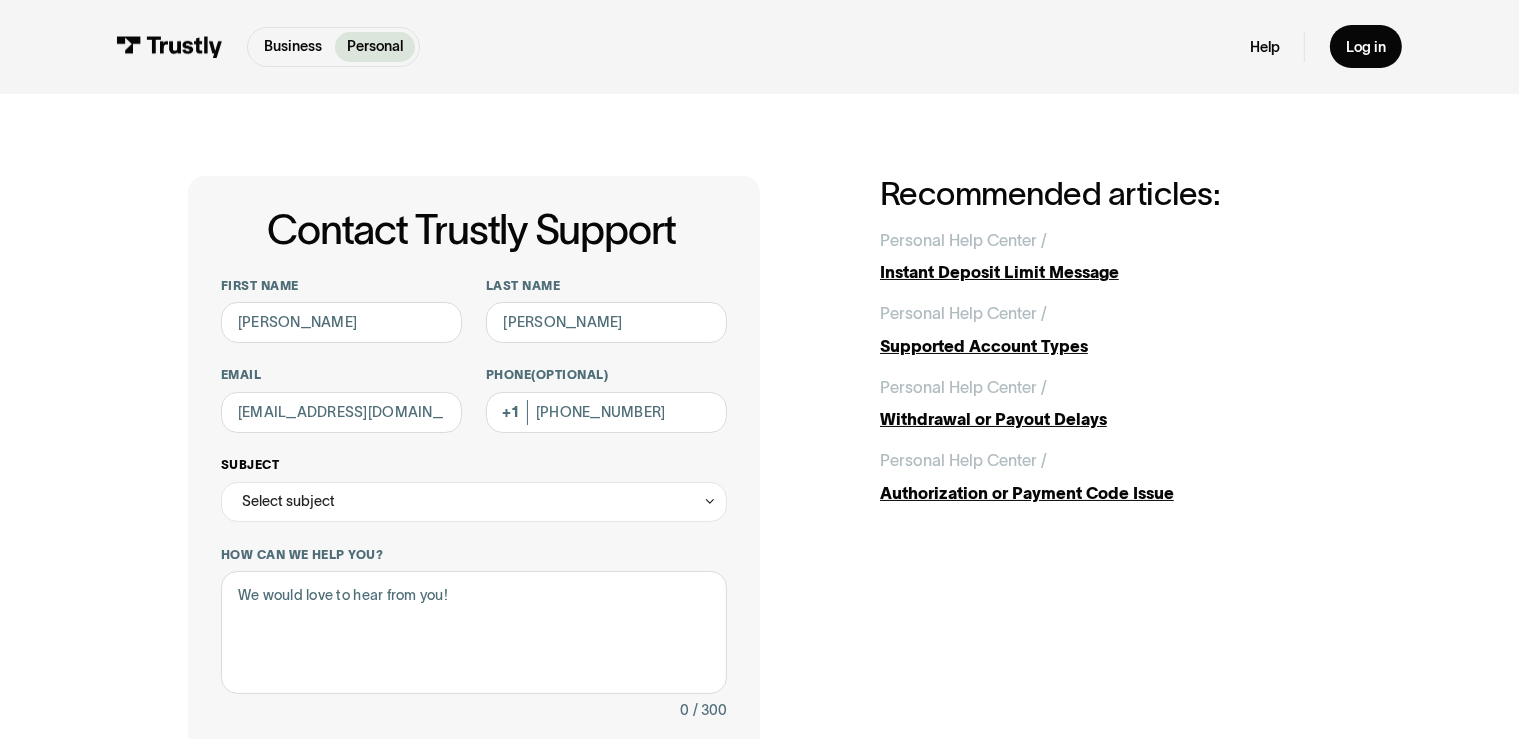 click on "Select subject" at bounding box center (474, 502) 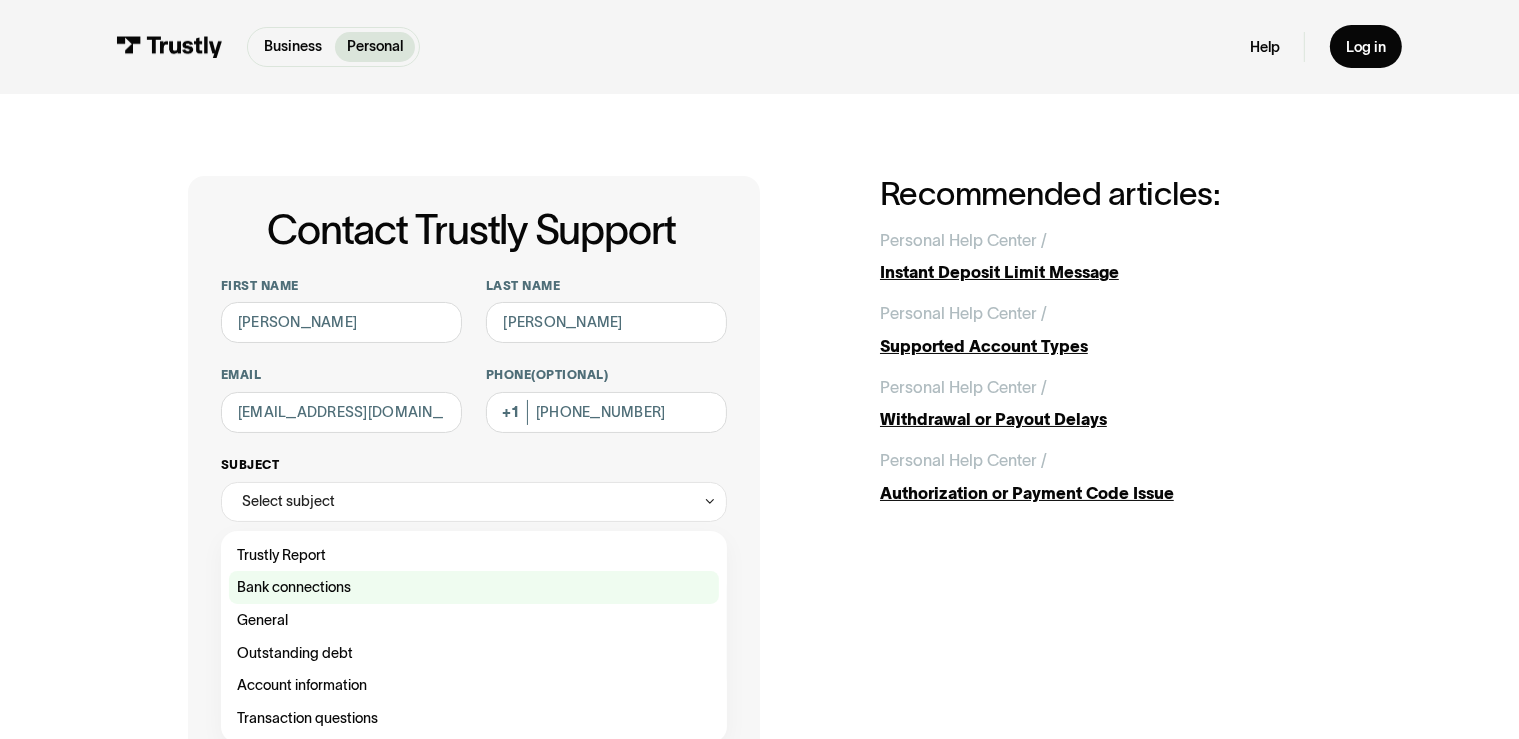 click at bounding box center [474, 587] 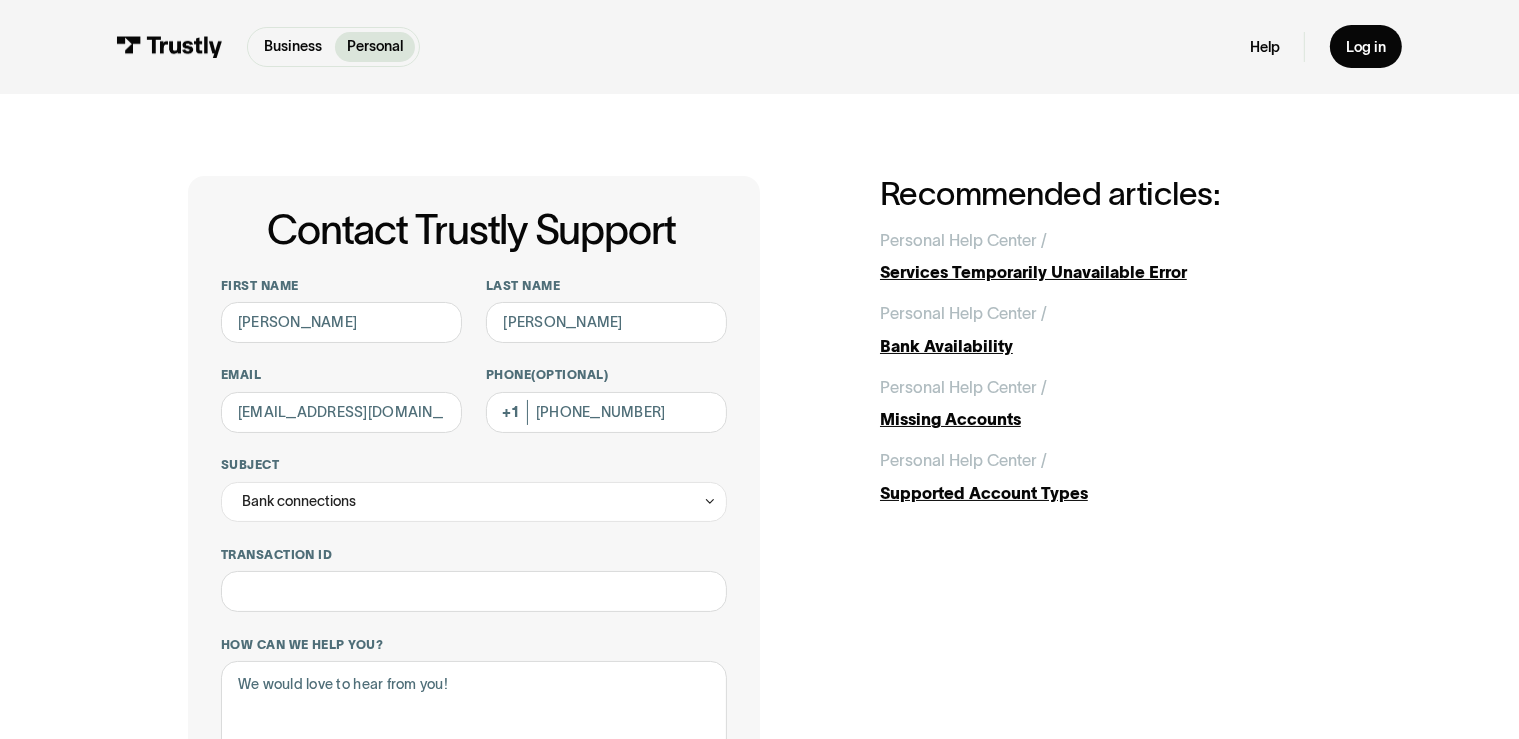 click on "**********" at bounding box center (759, 688) 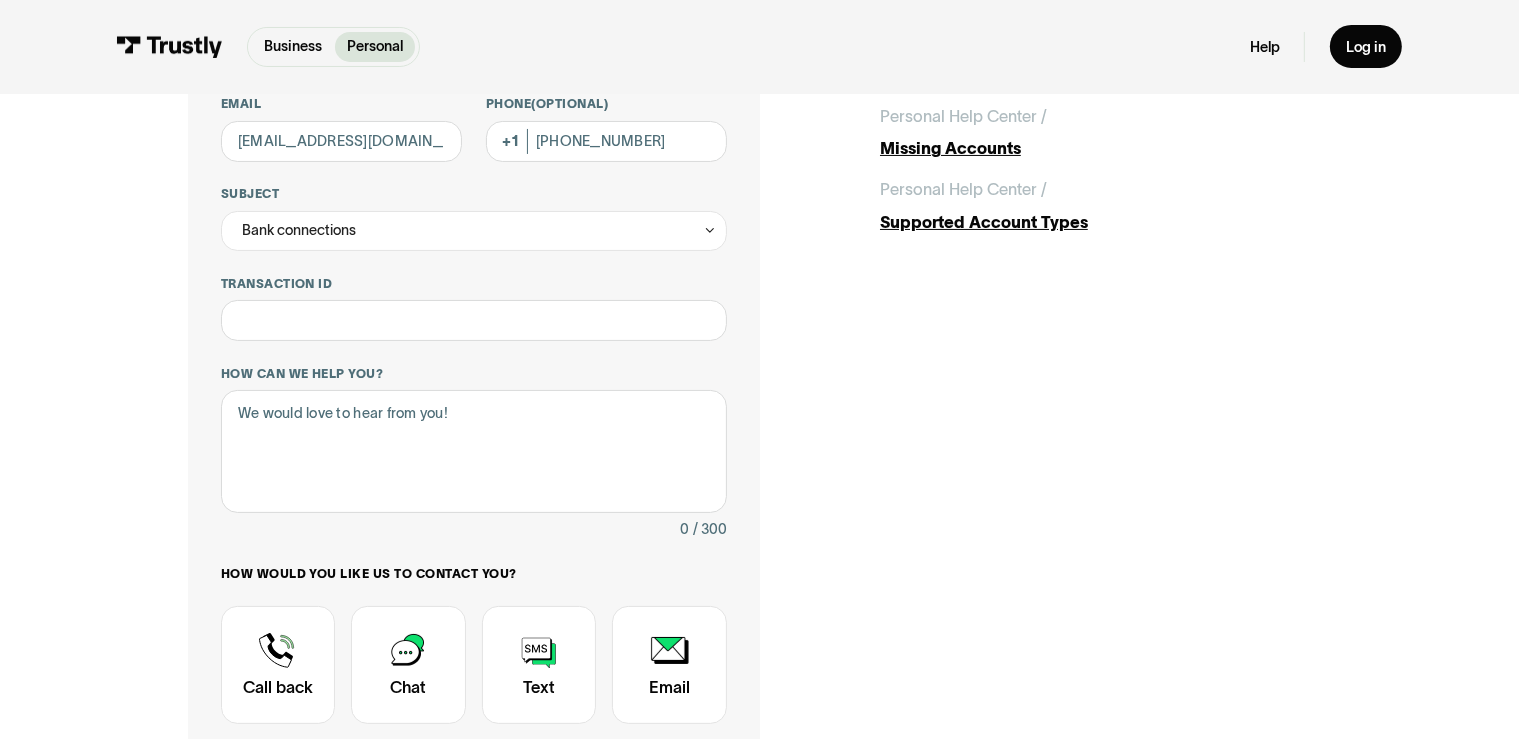 scroll, scrollTop: 264, scrollLeft: 0, axis: vertical 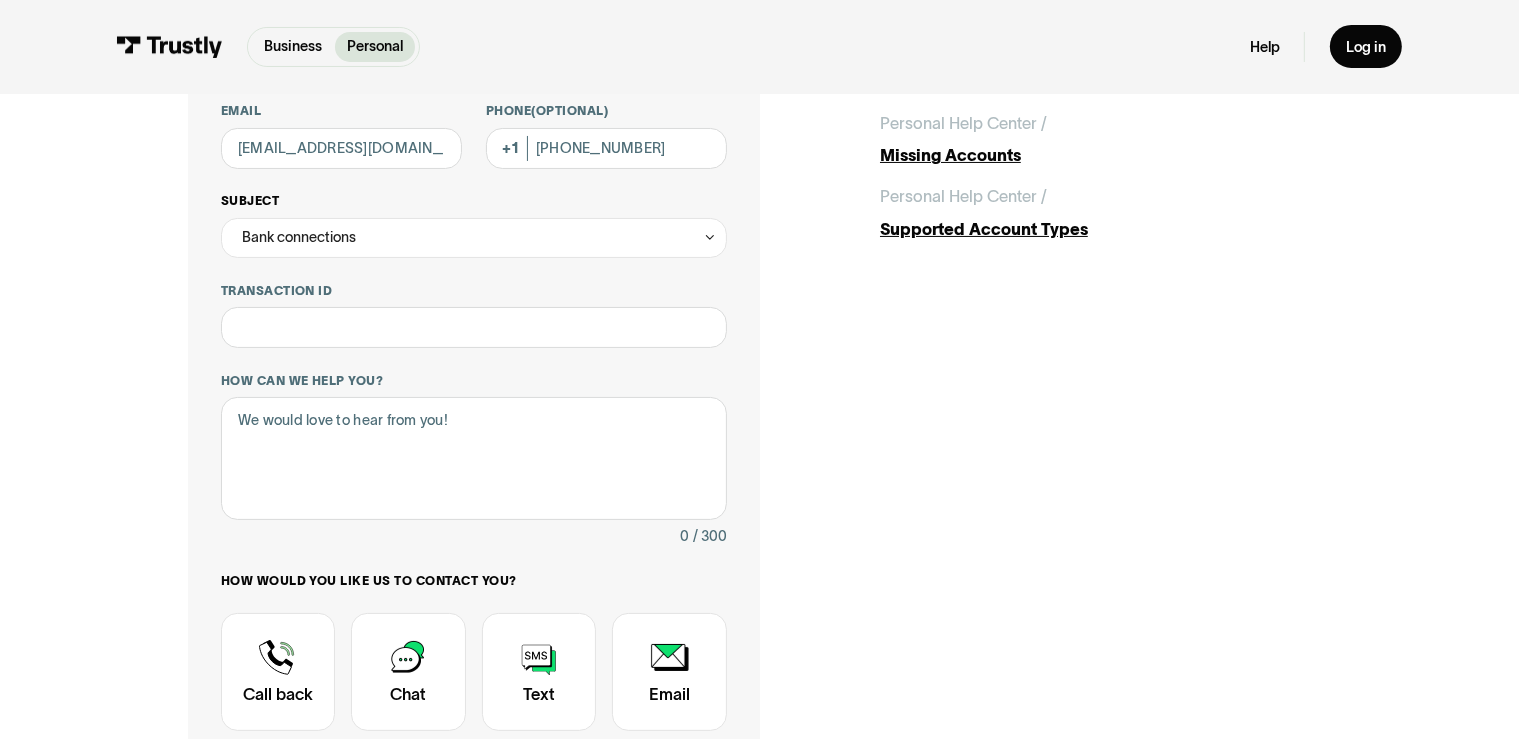 click 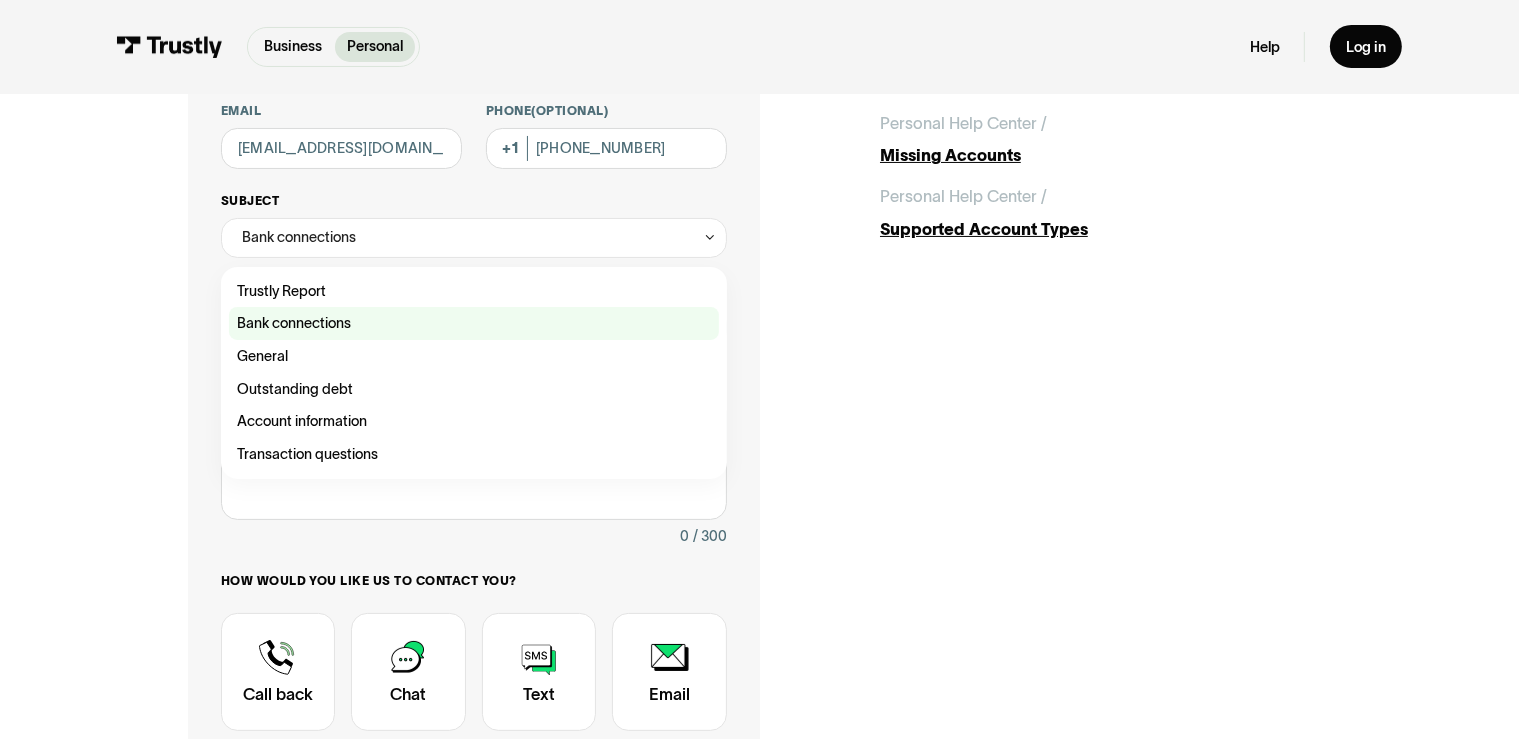 click at bounding box center (474, 323) 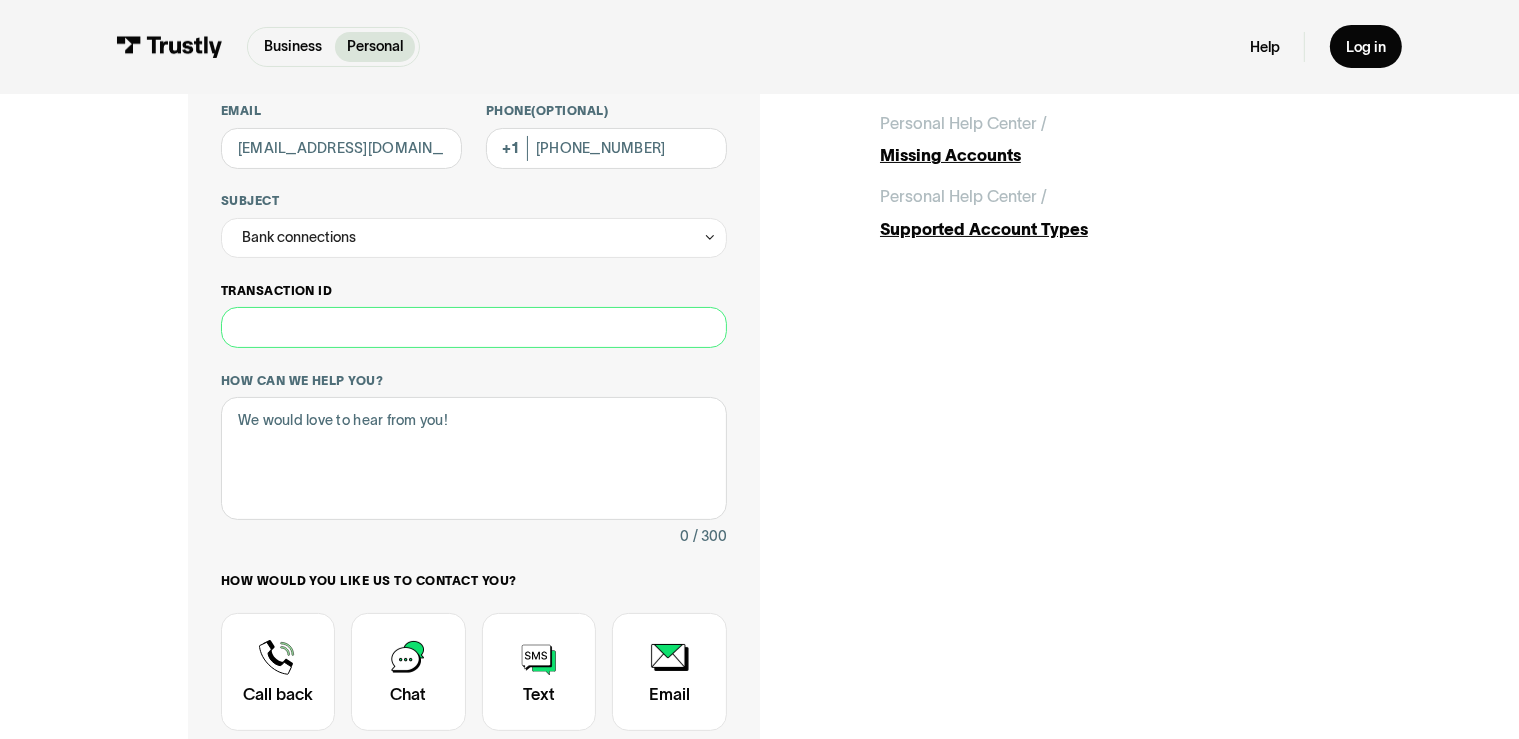 click on "Transaction ID" at bounding box center [474, 327] 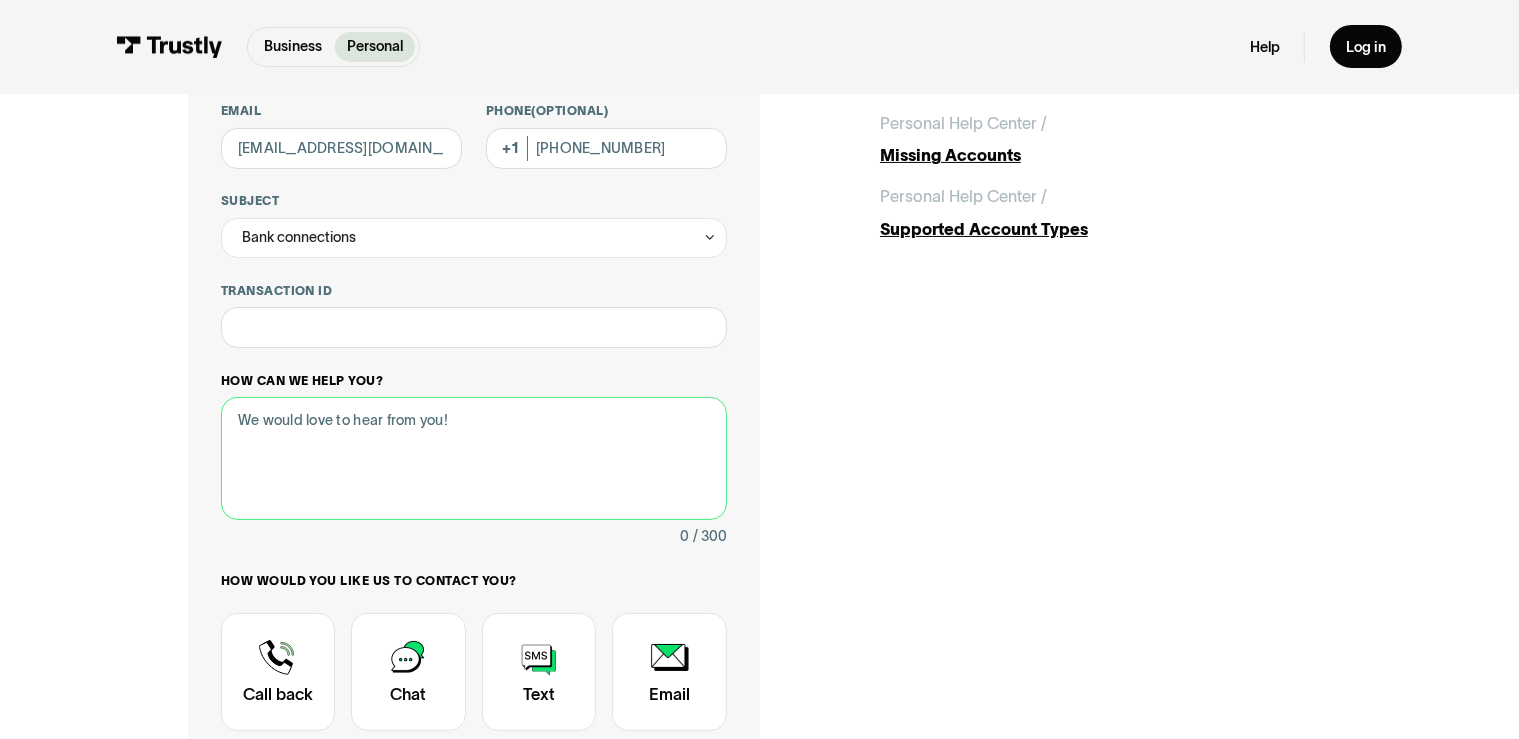 click on "How can we help you?" at bounding box center (474, 458) 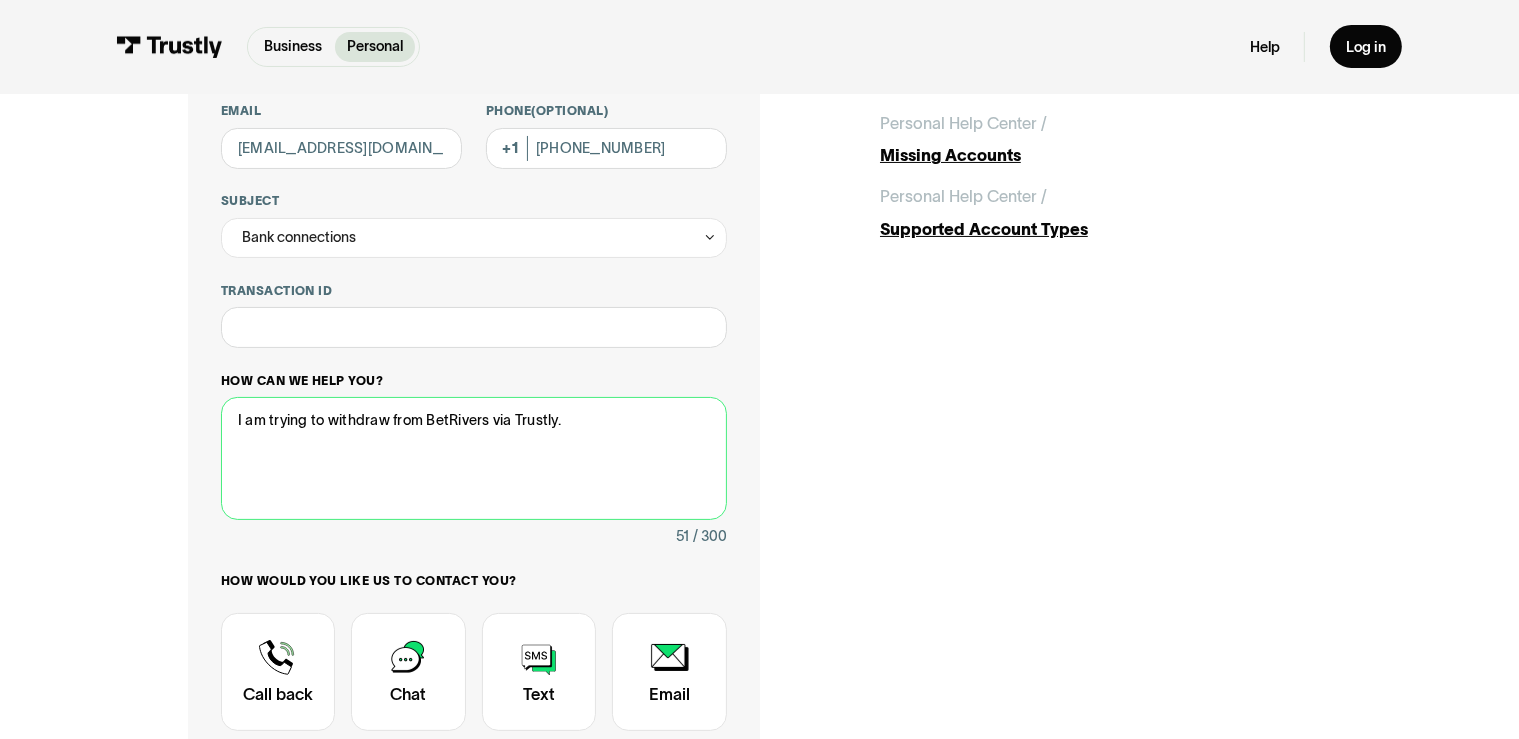 click on "I am trying to withdraw from BetRivers via Trustly." at bounding box center [474, 458] 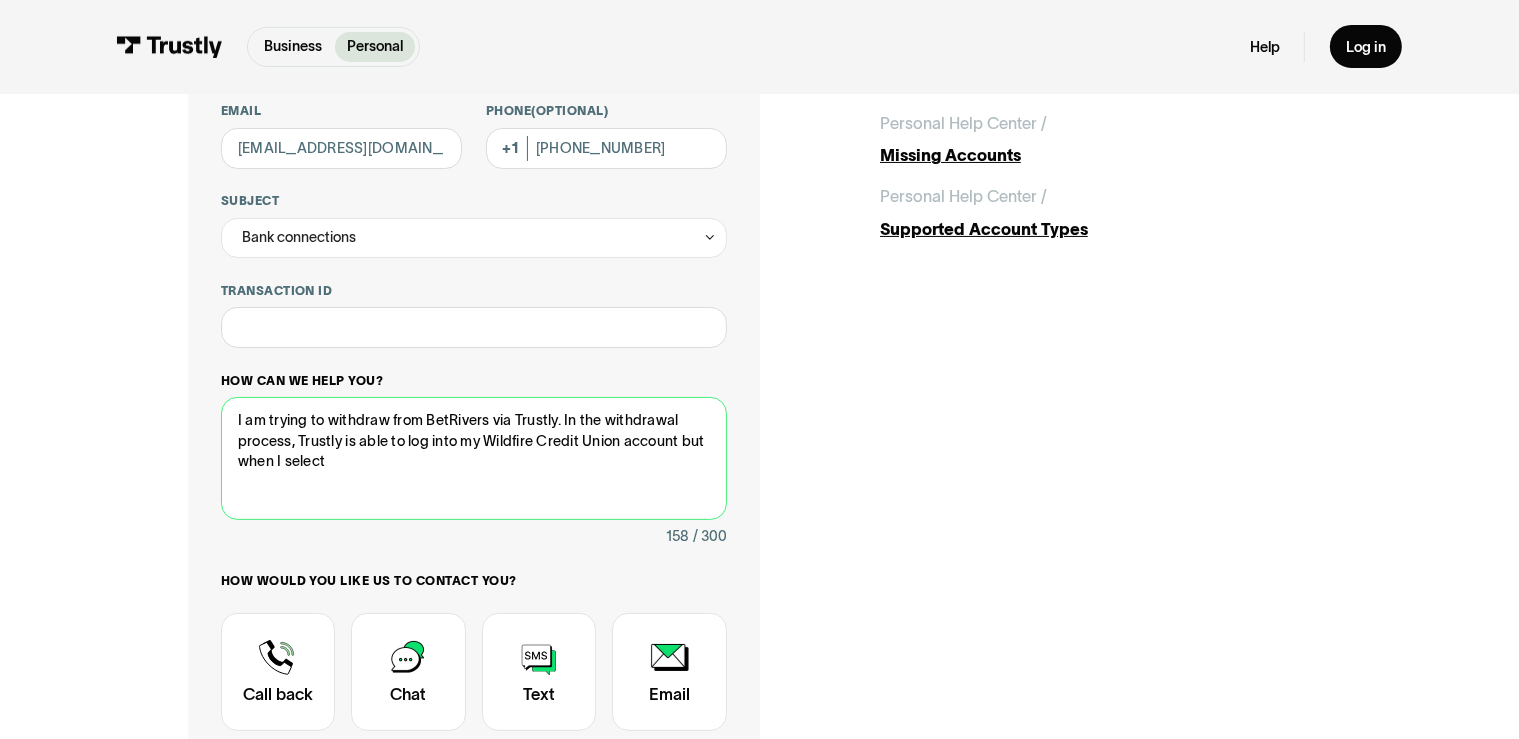 click on "I am trying to withdraw from BetRivers via Trustly. In the withdrawal process, Trustly is able to log into my Wildfire Credit Union account but when I select" at bounding box center (474, 458) 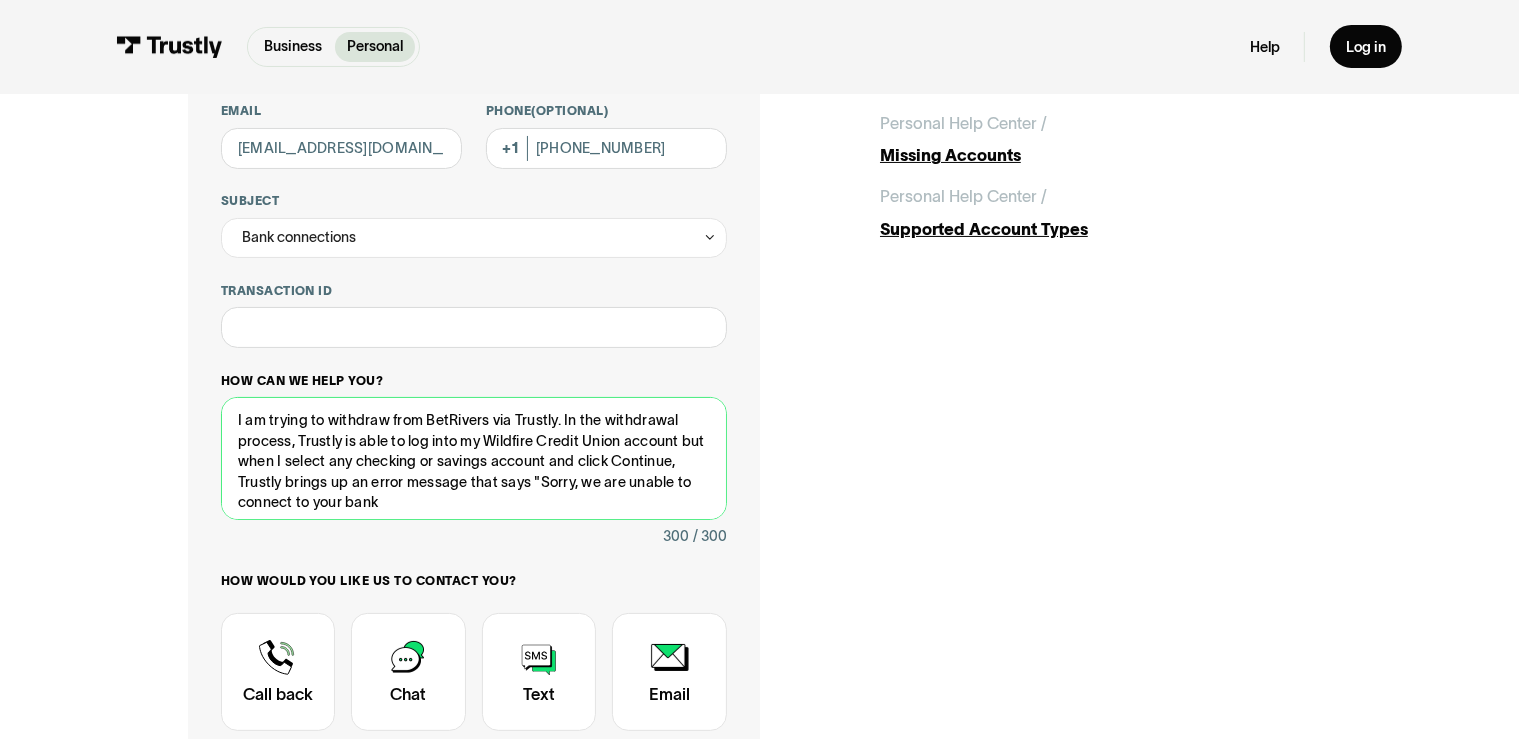 click on "I am trying to withdraw from BetRivers via Trustly. In the withdrawal process, Trustly is able to log into my Wildfire Credit Union account but when I select any checking or savings account and click Continue, Trustly brings up an error message that says "Sorry, we are unable to connect to your bank" at bounding box center [474, 458] 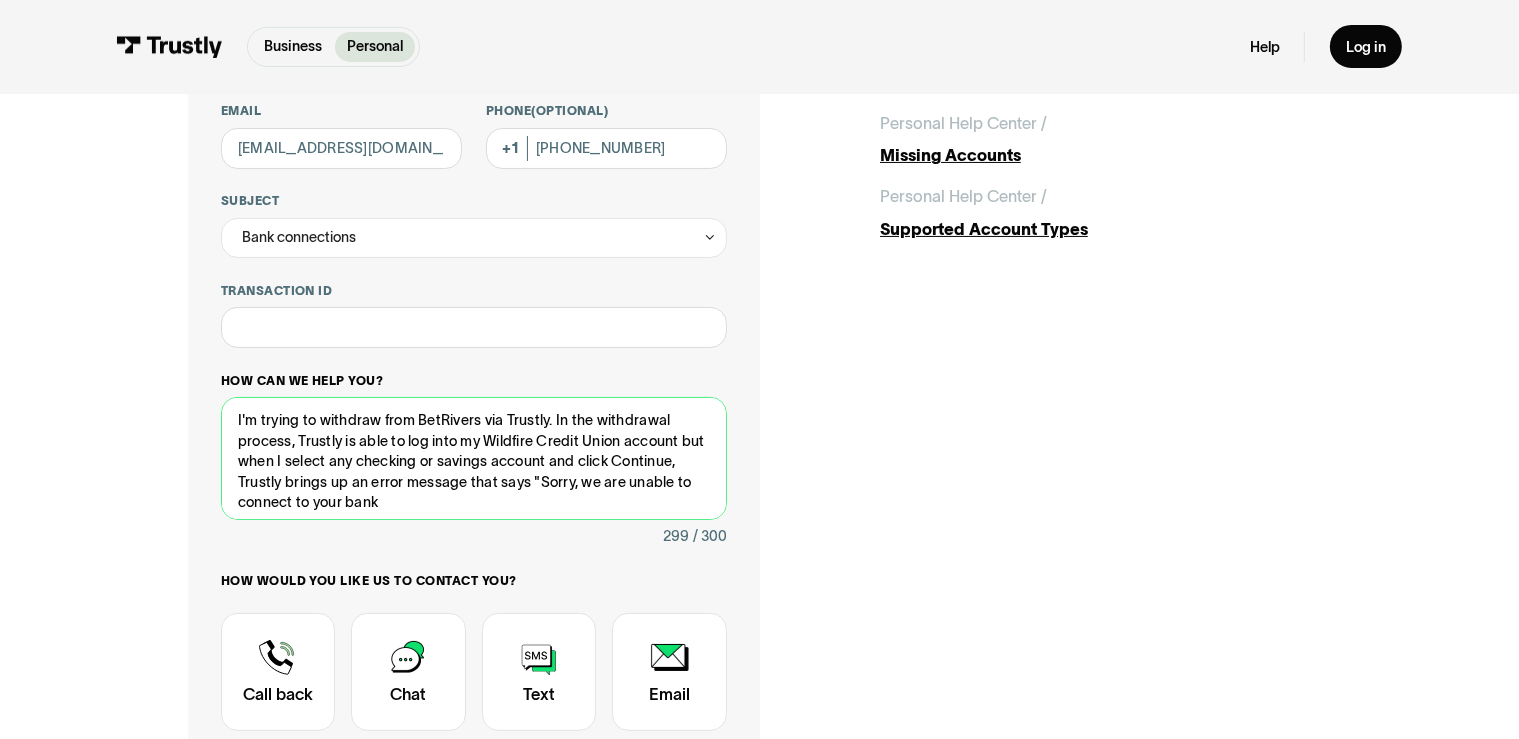 click on "I'm trying to withdraw from BetRivers via Trustly. In the withdrawal process, Trustly is able to log into my Wildfire Credit Union account but when I select any checking or savings account and click Continue, Trustly brings up an error message that says "Sorry, we are unable to connect to your bank" at bounding box center [474, 458] 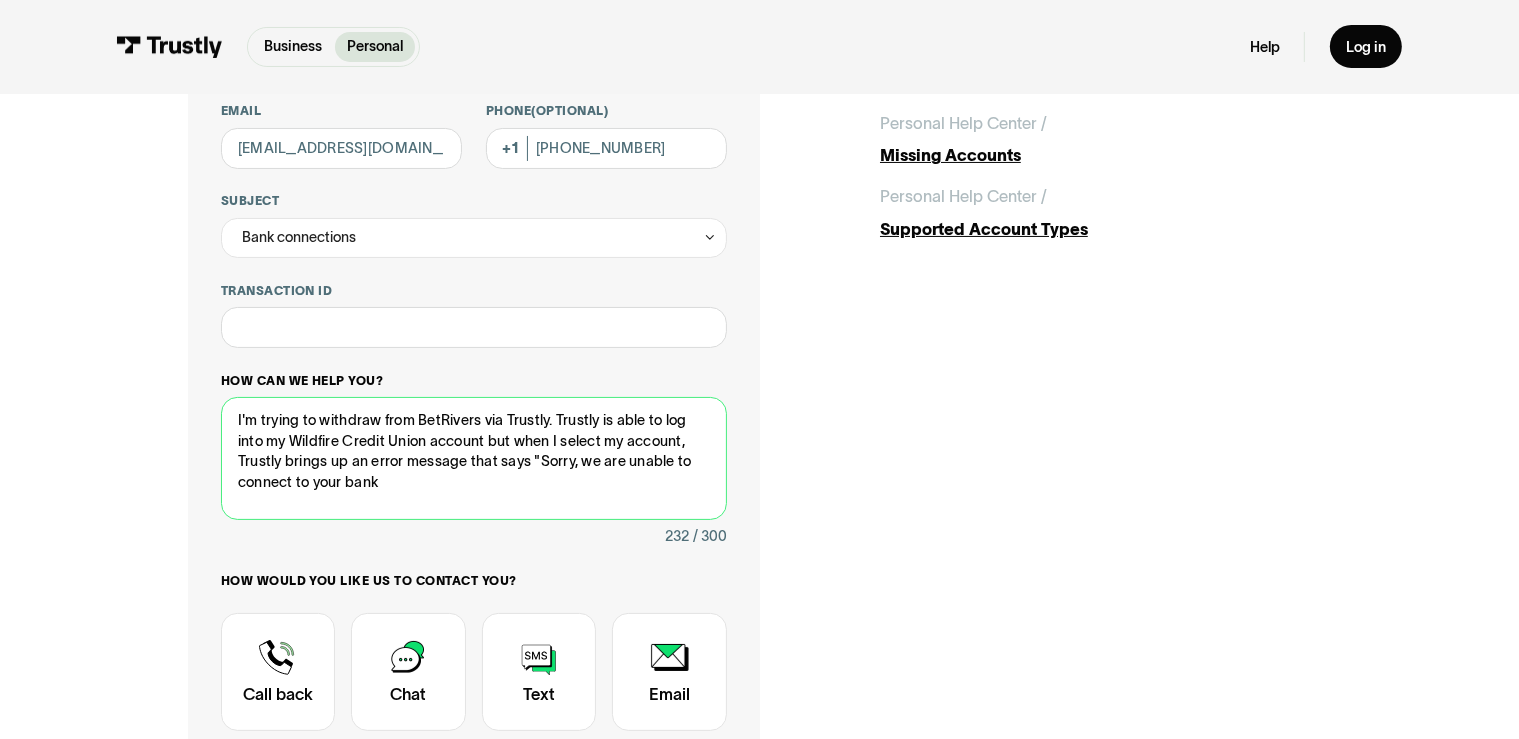 click on "I'm trying to withdraw from BetRivers via Trustly. Trustly is able to log into my Wildfire Credit Union account but when I select my account, Trustly brings up an error message that says "Sorry, we are unable to connect to your bank" at bounding box center (474, 458) 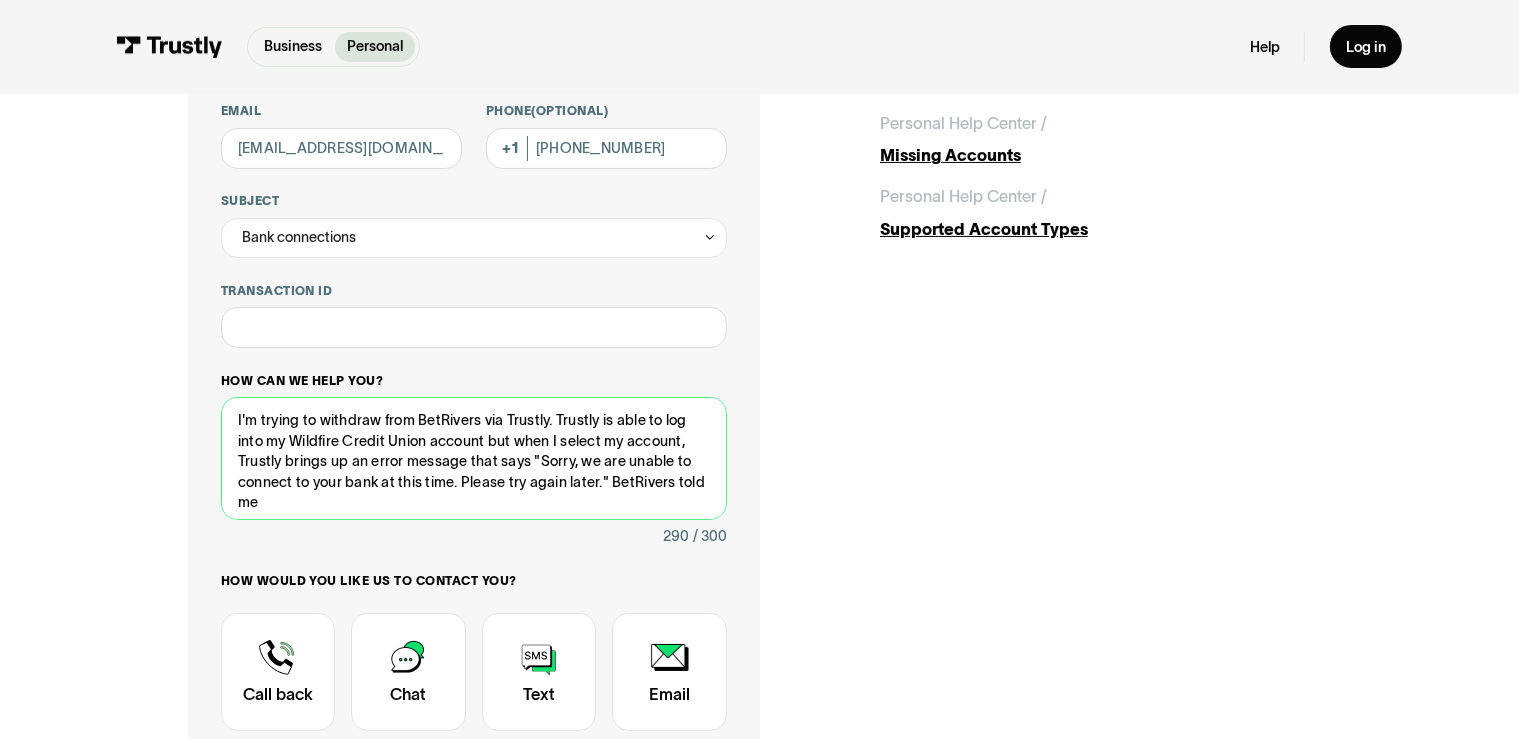 click on "I'm trying to withdraw from BetRivers via Trustly. Trustly is able to log into my Wildfire Credit Union account but when I select my account, Trustly brings up an error message that says "Sorry, we are unable to connect to your bank at this time. Please try again later." BetRivers told me" at bounding box center [474, 458] 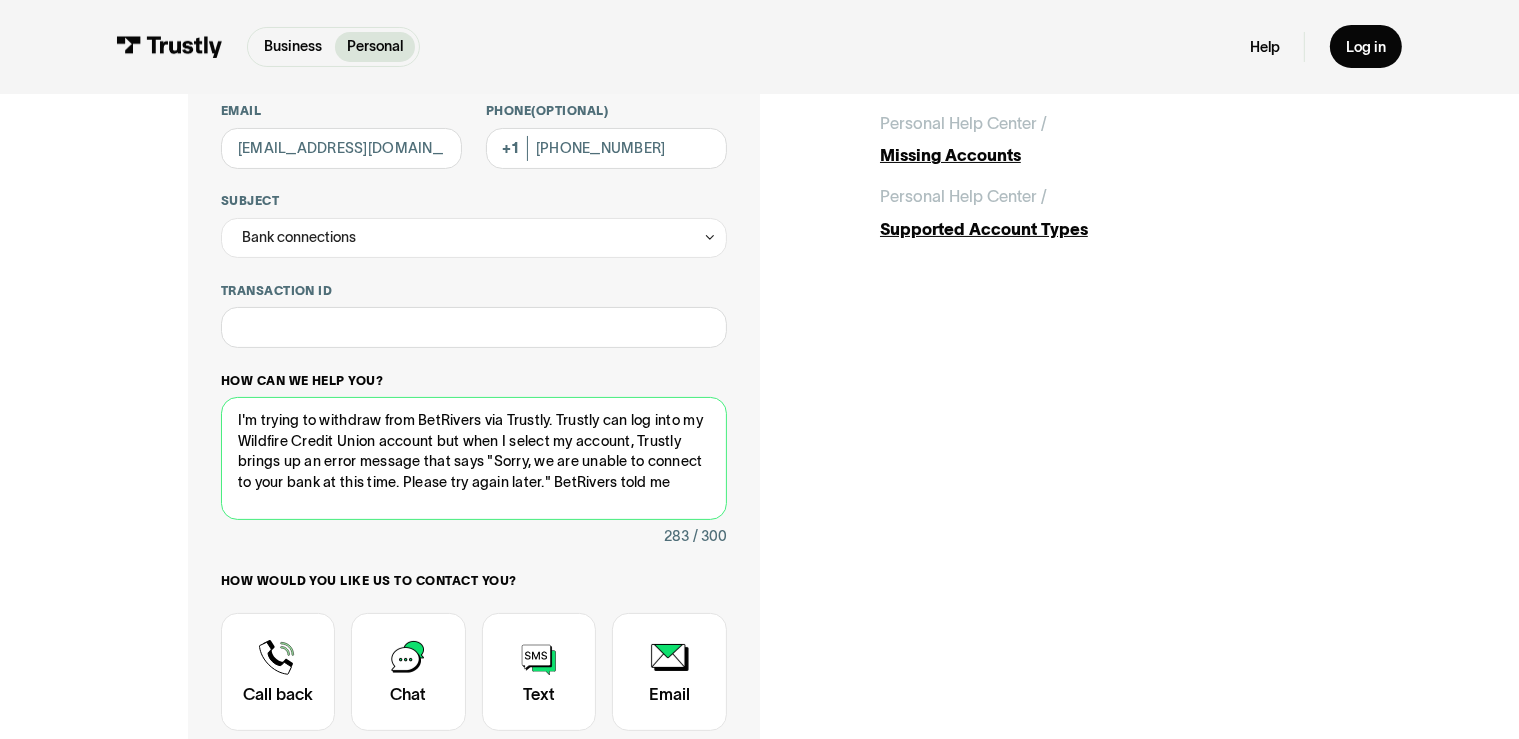 click on "I'm trying to withdraw from BetRivers via Trustly. Trustly can log into my Wildfire Credit Union account but when I select my account, Trustly brings up an error message that says "Sorry, we are unable to connect to your bank at this time. Please try again later." BetRivers told me" at bounding box center [474, 458] 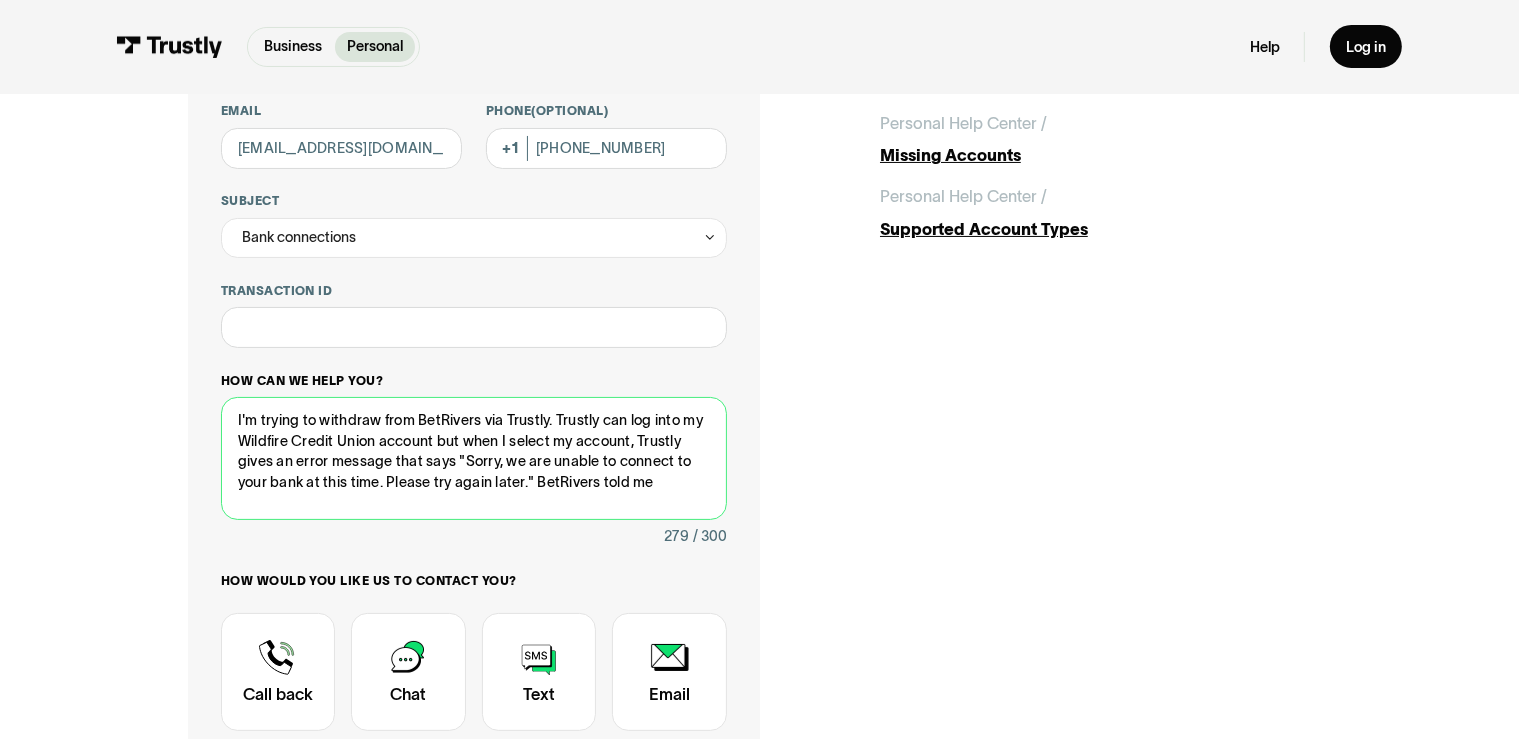 click on "I'm trying to withdraw from BetRivers via Trustly. Trustly can log into my Wildfire Credit Union account but when I select my account, Trustly gives an error message that says "Sorry, we are unable to connect to your bank at this time. Please try again later." BetRivers told me" at bounding box center [474, 458] 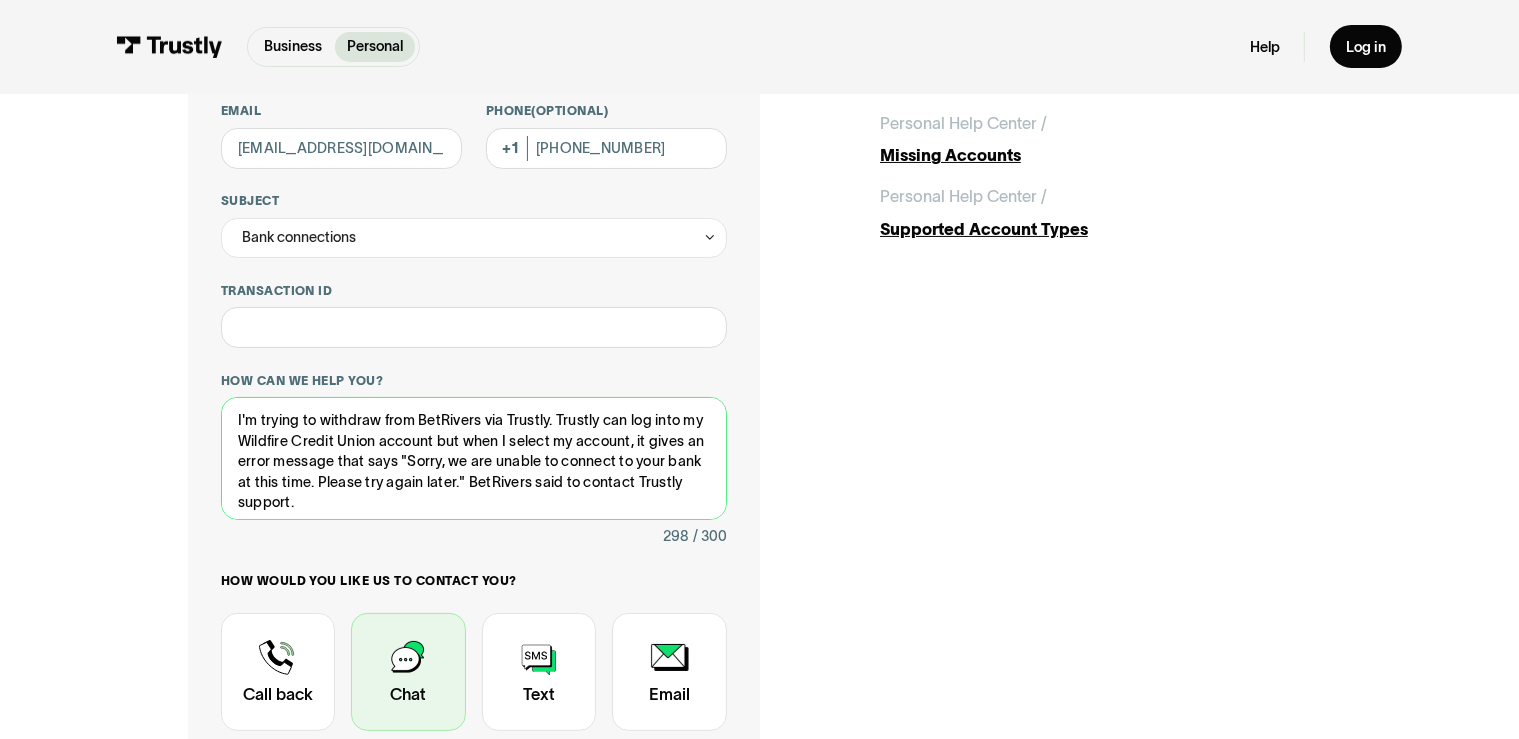 type on "I'm trying to withdraw from BetRivers via Trustly. Trustly can log into my Wildfire Credit Union account but when I select my account, it gives an error message that says "Sorry, we are unable to connect to your bank at this time. Please try again later." BetRivers said to contact Trustly support." 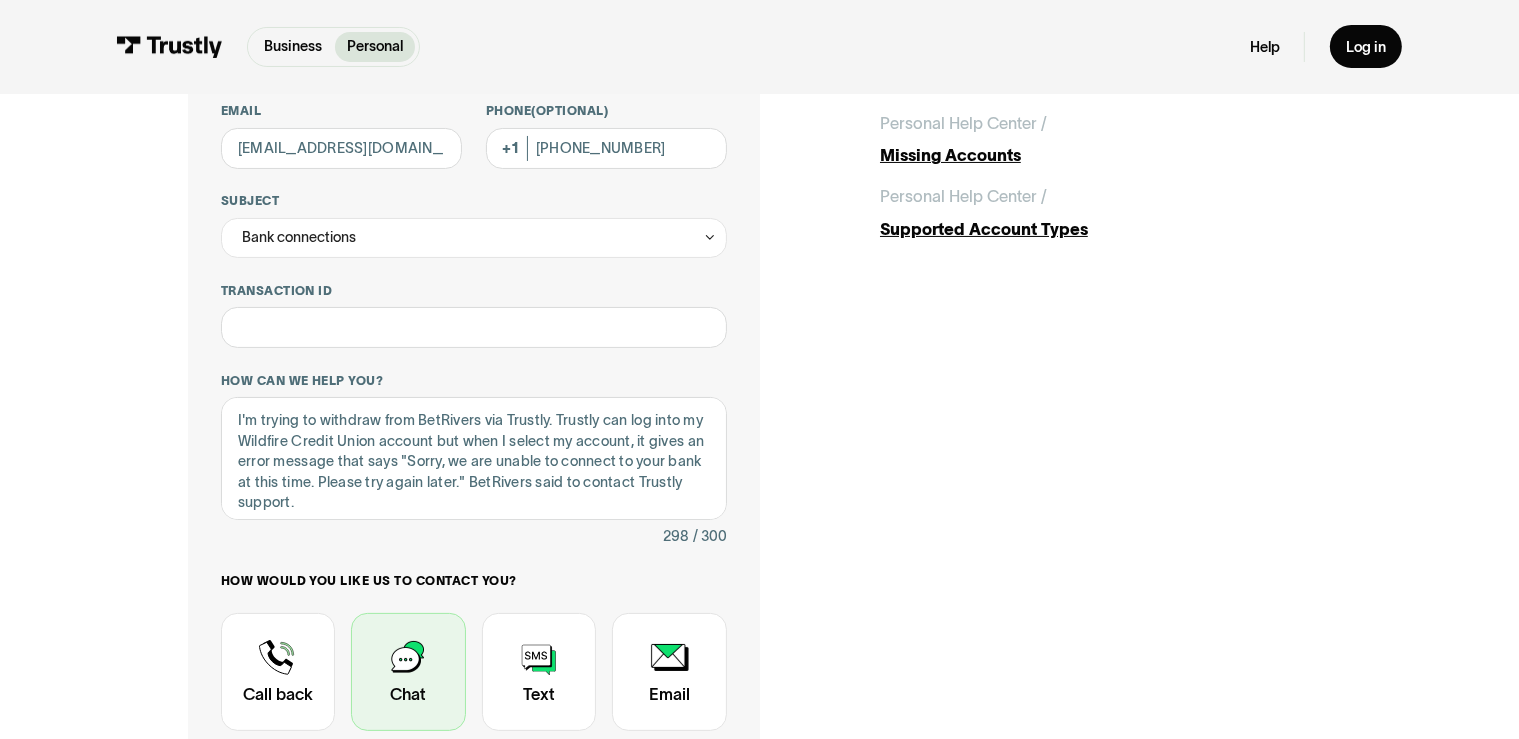 click at bounding box center (408, 672) 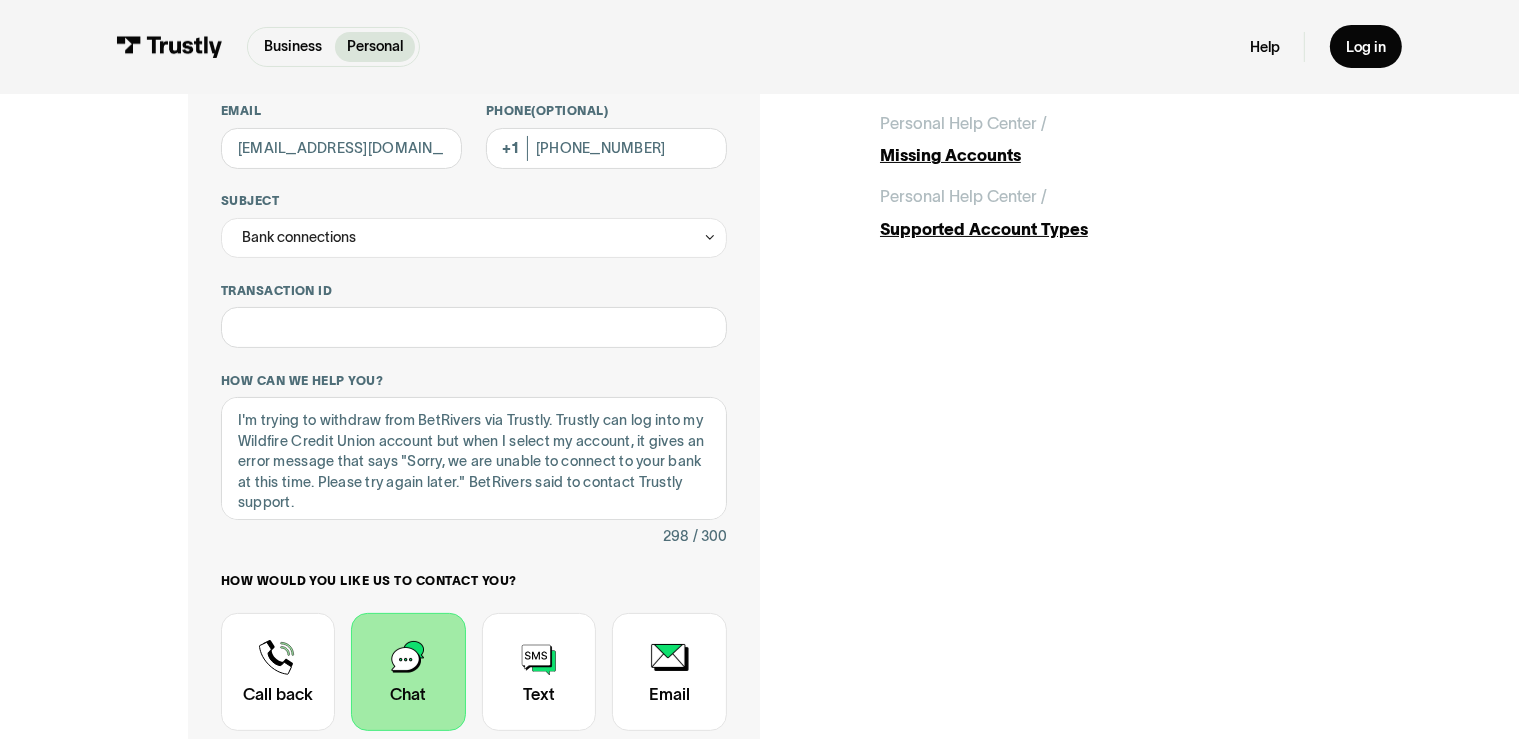click on "**********" at bounding box center [759, 424] 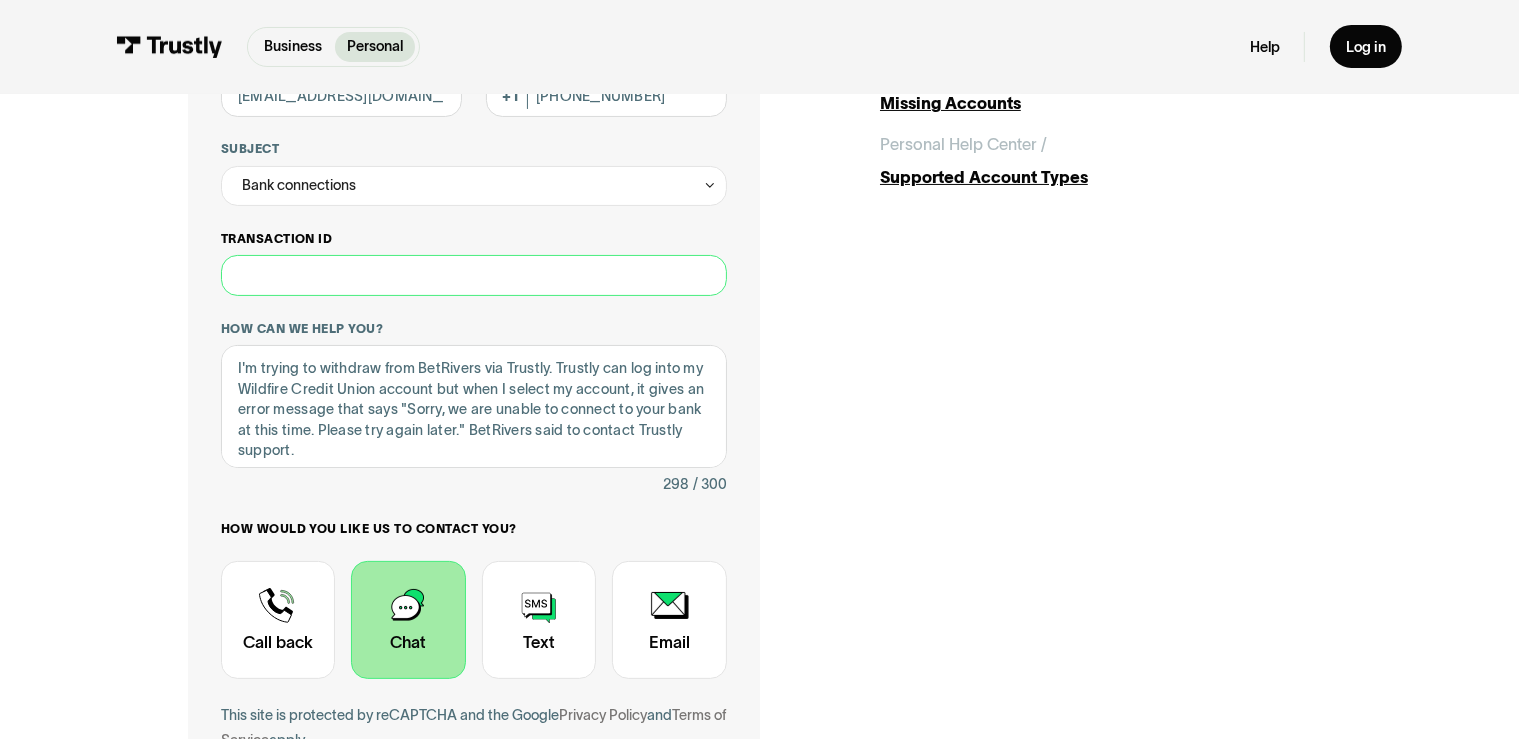 click on "Transaction ID" at bounding box center (474, 275) 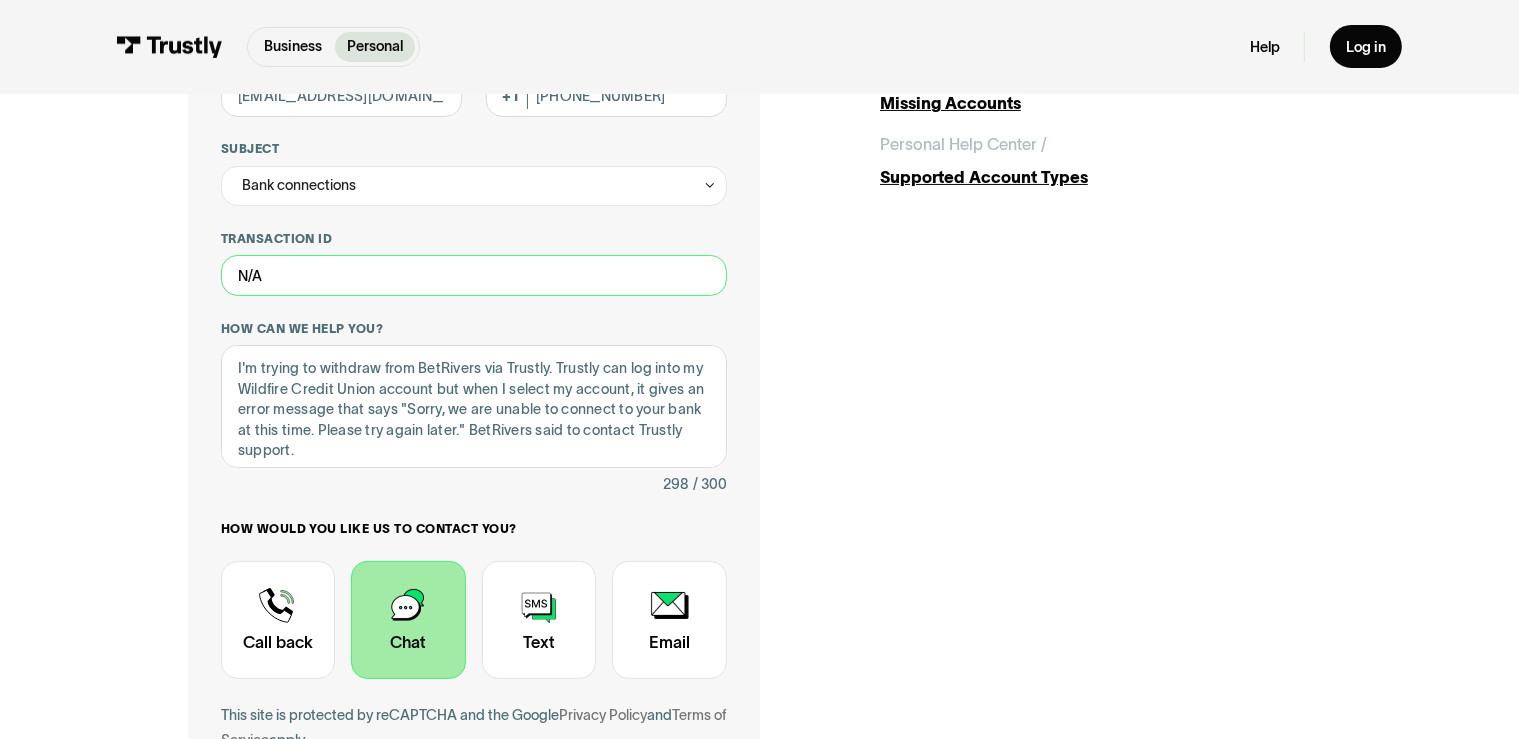 type on "N/A" 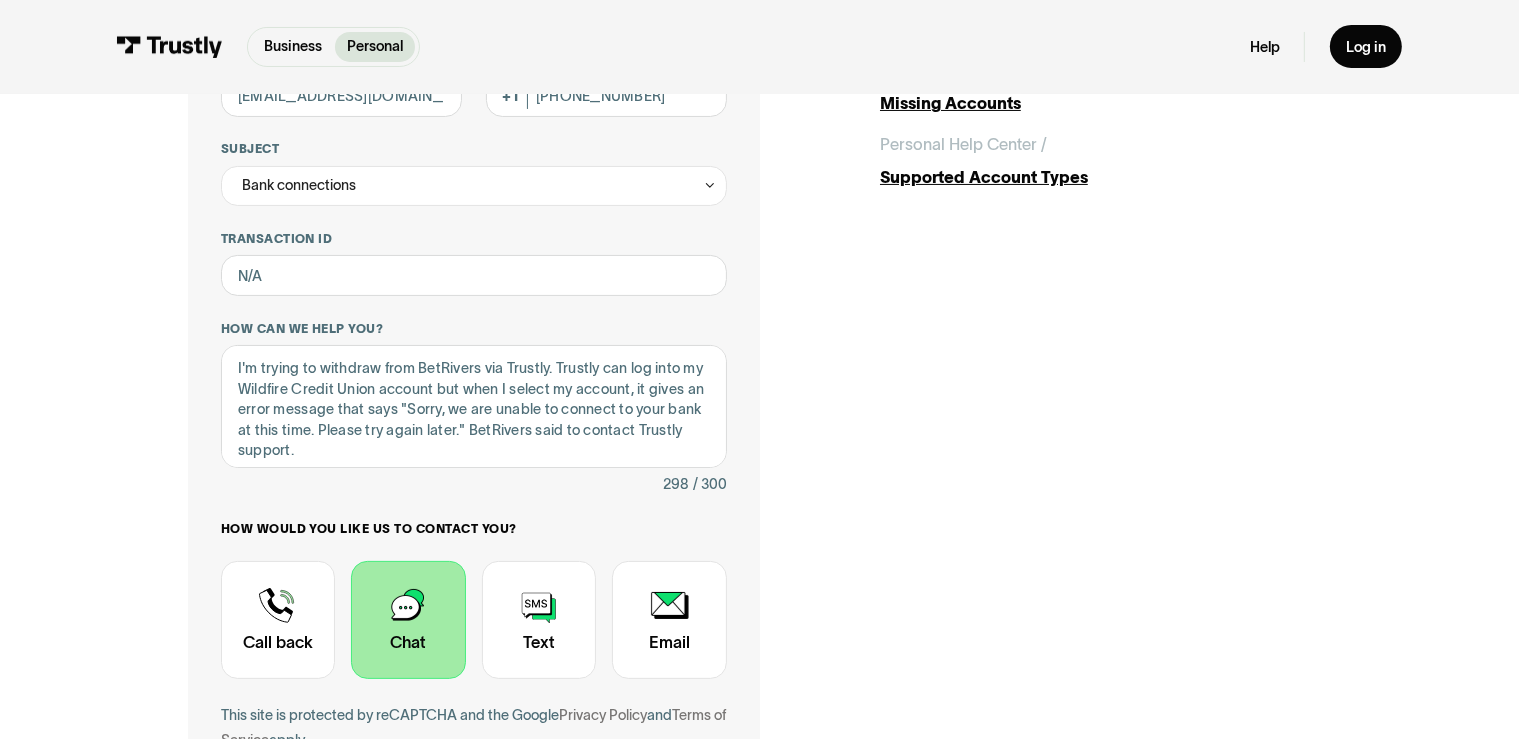 click on "**********" at bounding box center [759, 372] 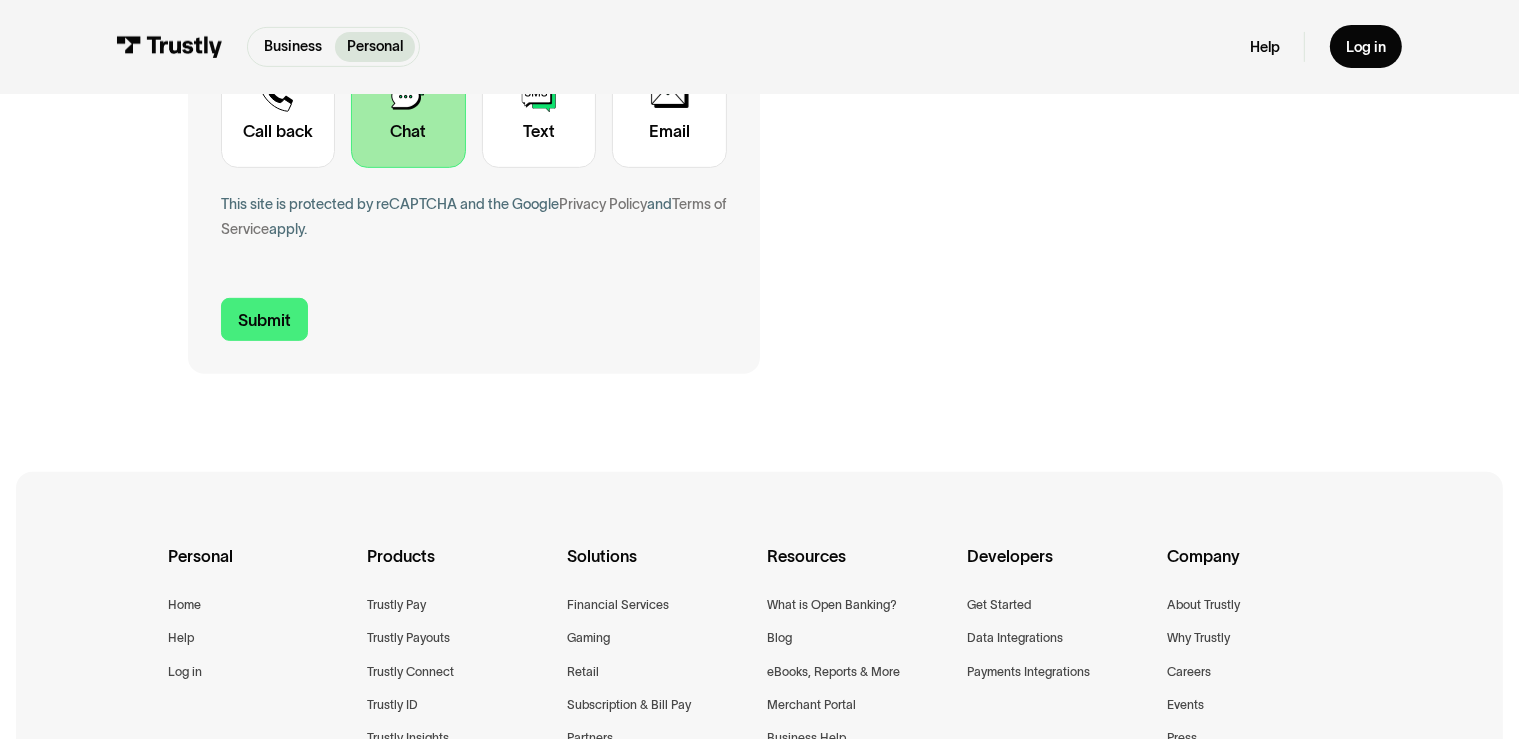 scroll, scrollTop: 844, scrollLeft: 0, axis: vertical 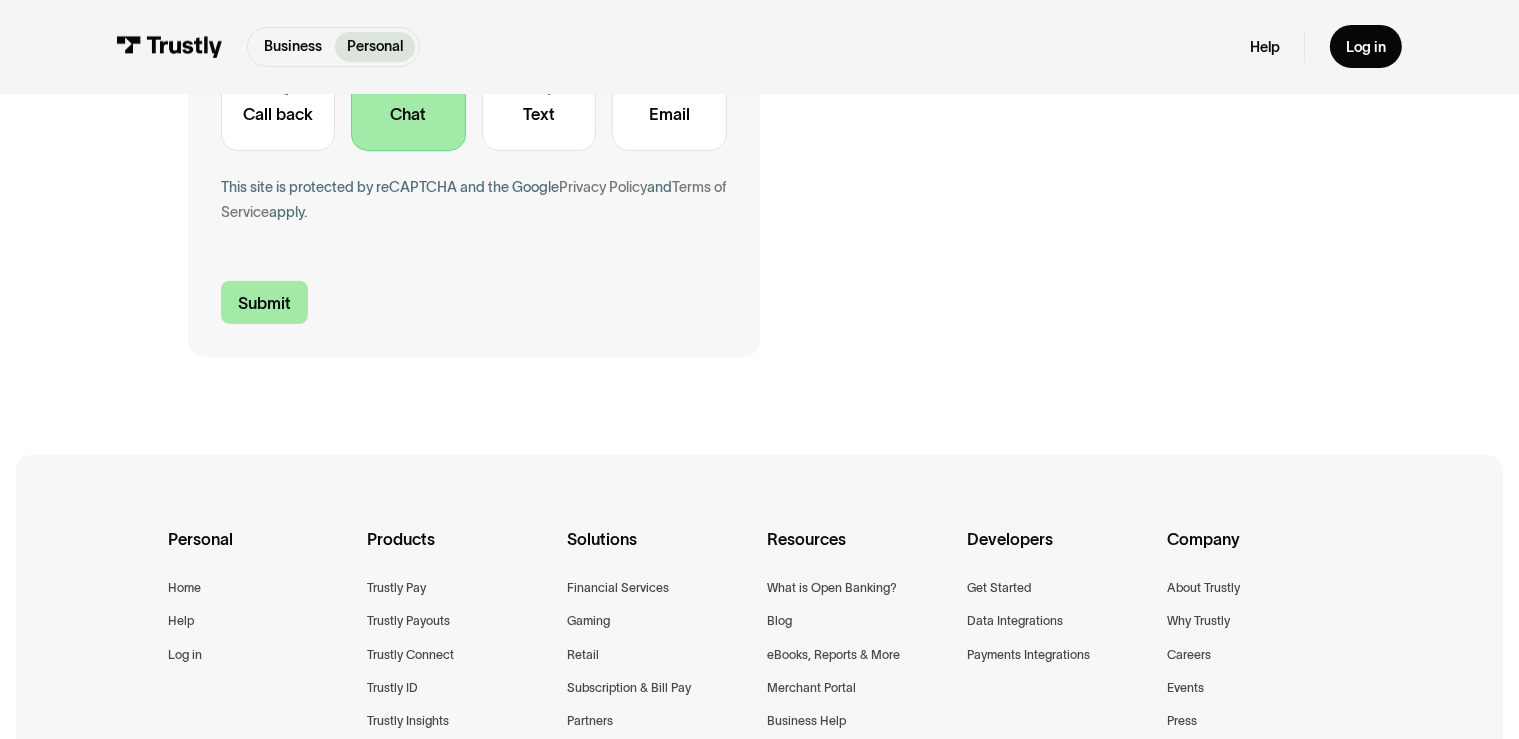 click on "Submit" at bounding box center [265, 302] 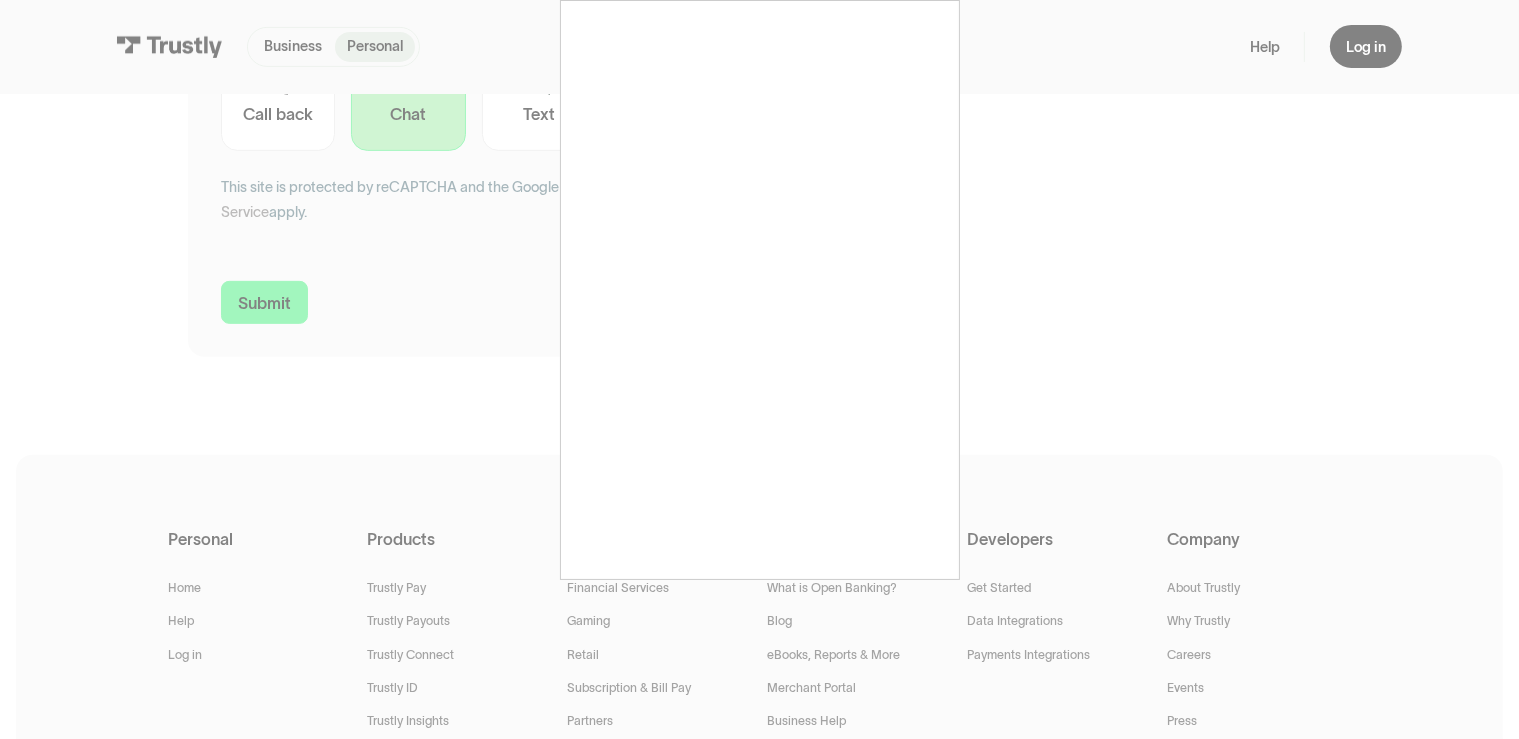 type on "[PHONE_NUMBER]" 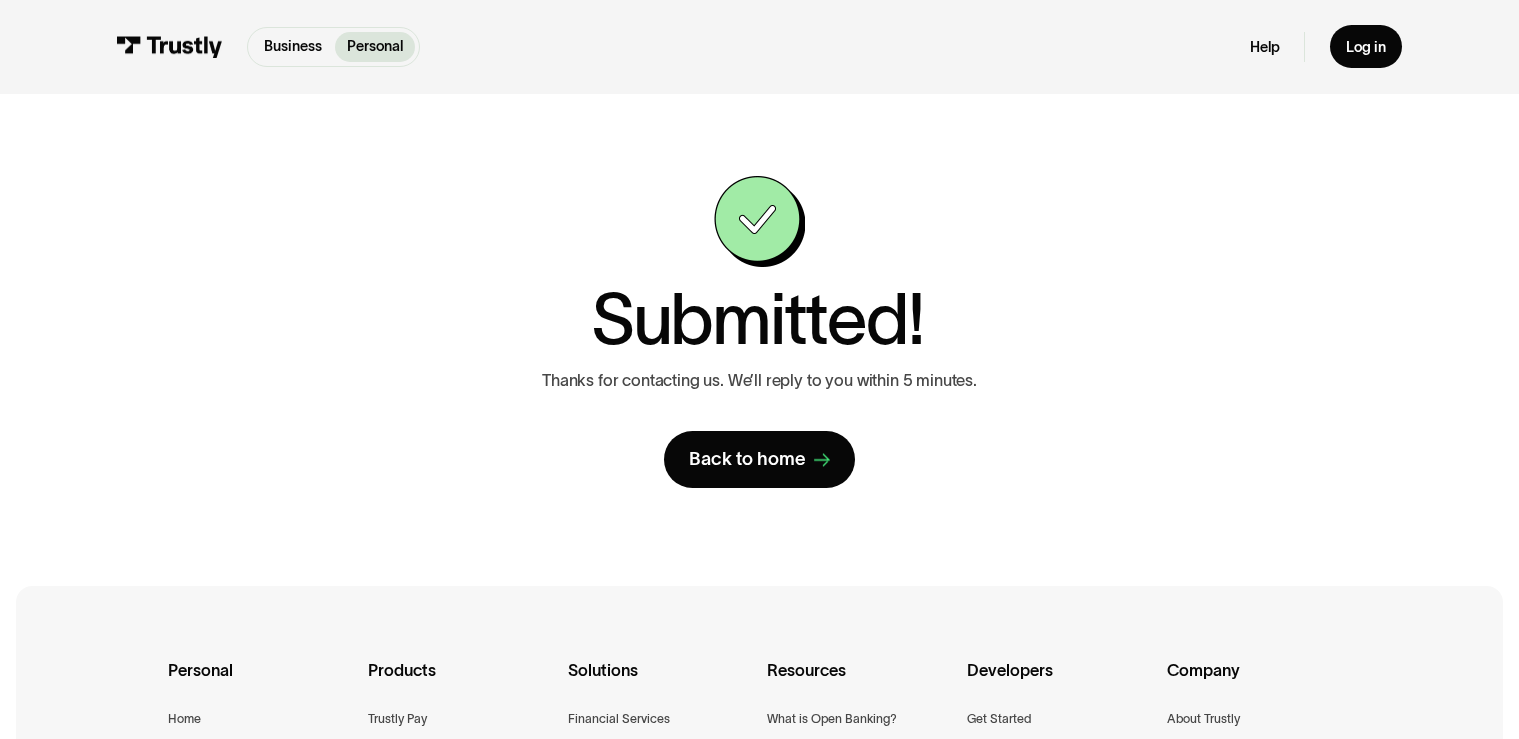 scroll, scrollTop: 0, scrollLeft: 0, axis: both 